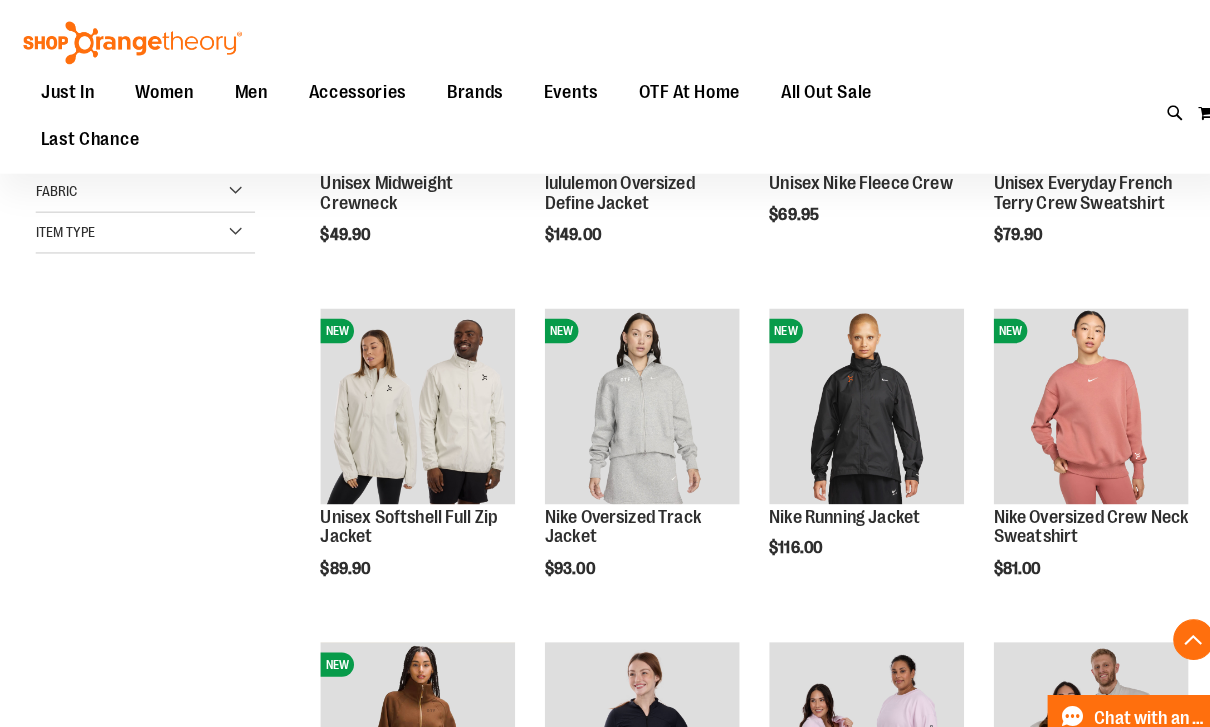 scroll, scrollTop: 387, scrollLeft: 0, axis: vertical 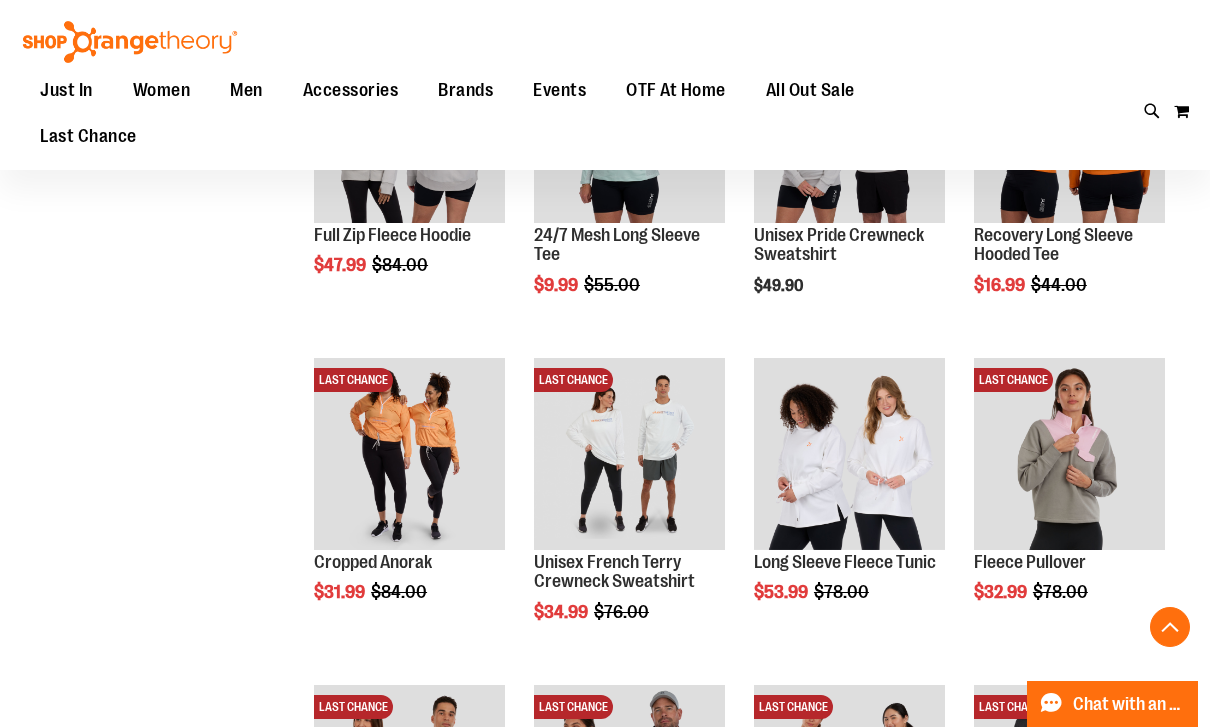 click on "**********" at bounding box center [605, -124] 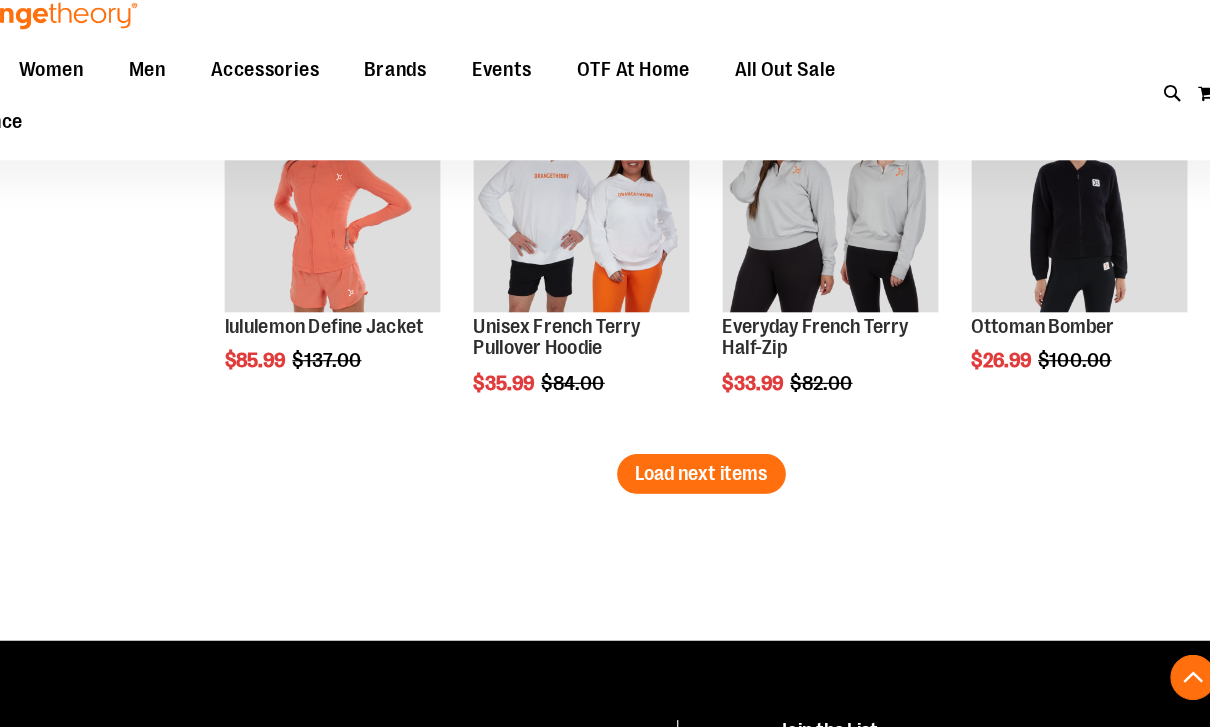 scroll, scrollTop: 2847, scrollLeft: 0, axis: vertical 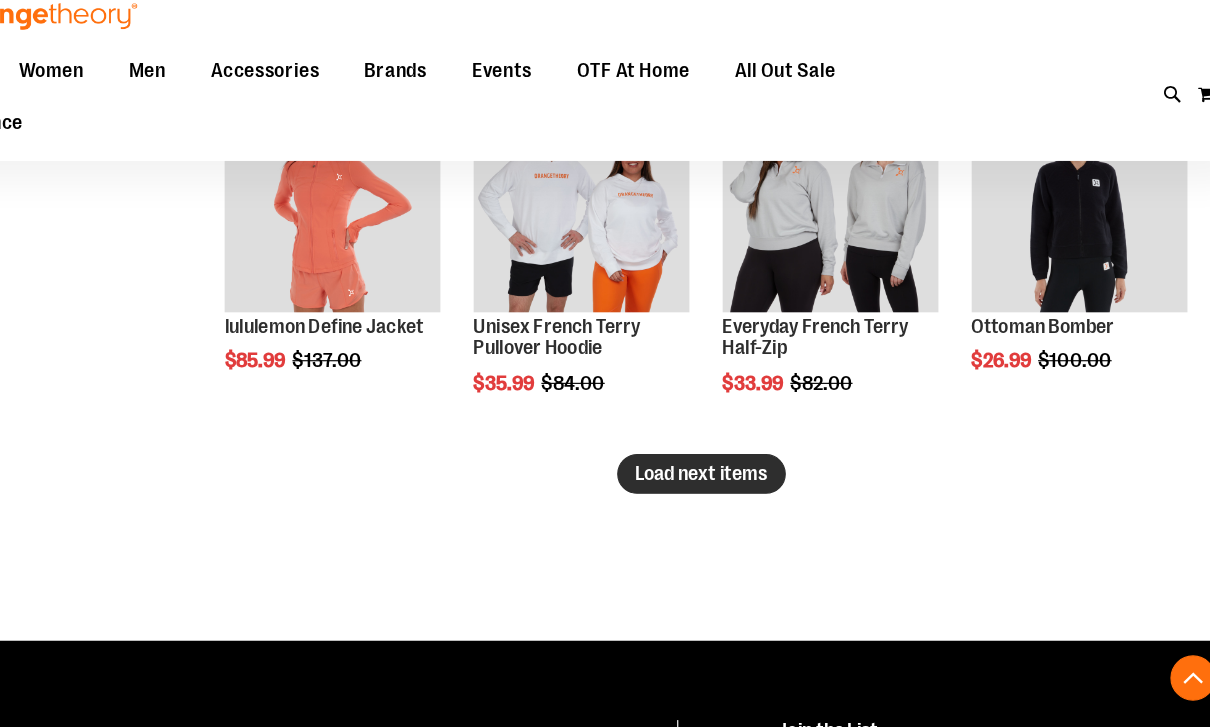 click on "Load next items" at bounding box center [735, 446] 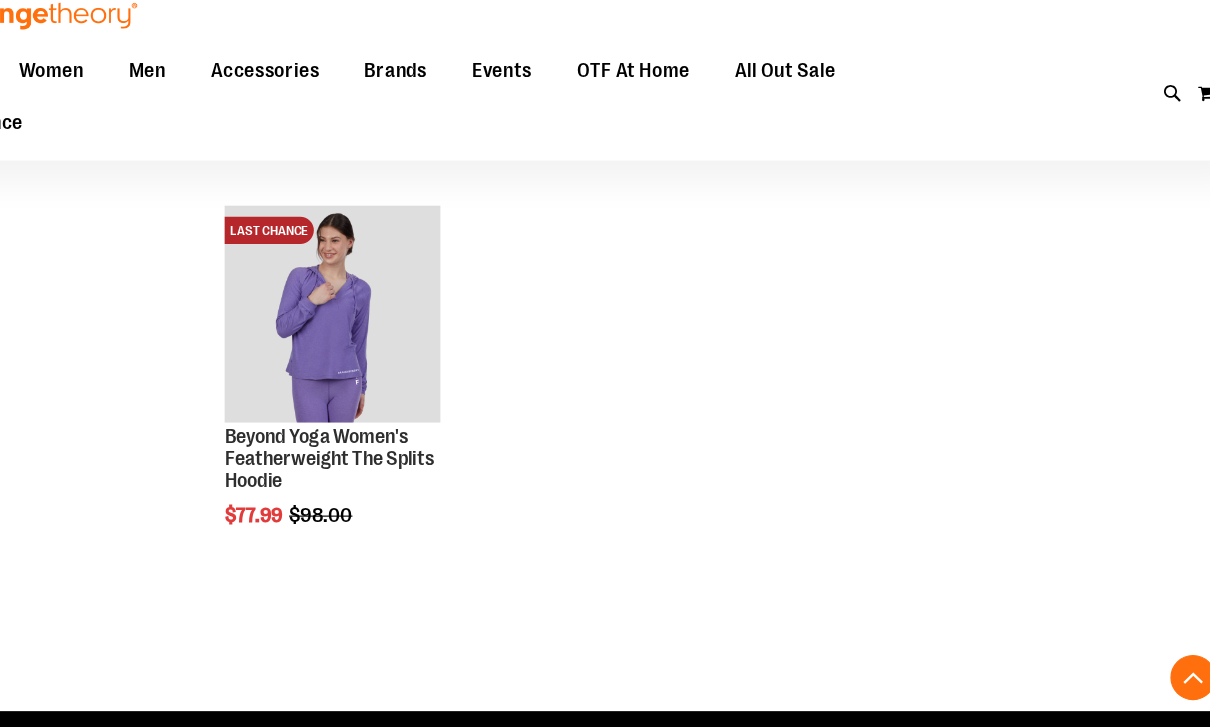 scroll, scrollTop: 3077, scrollLeft: 0, axis: vertical 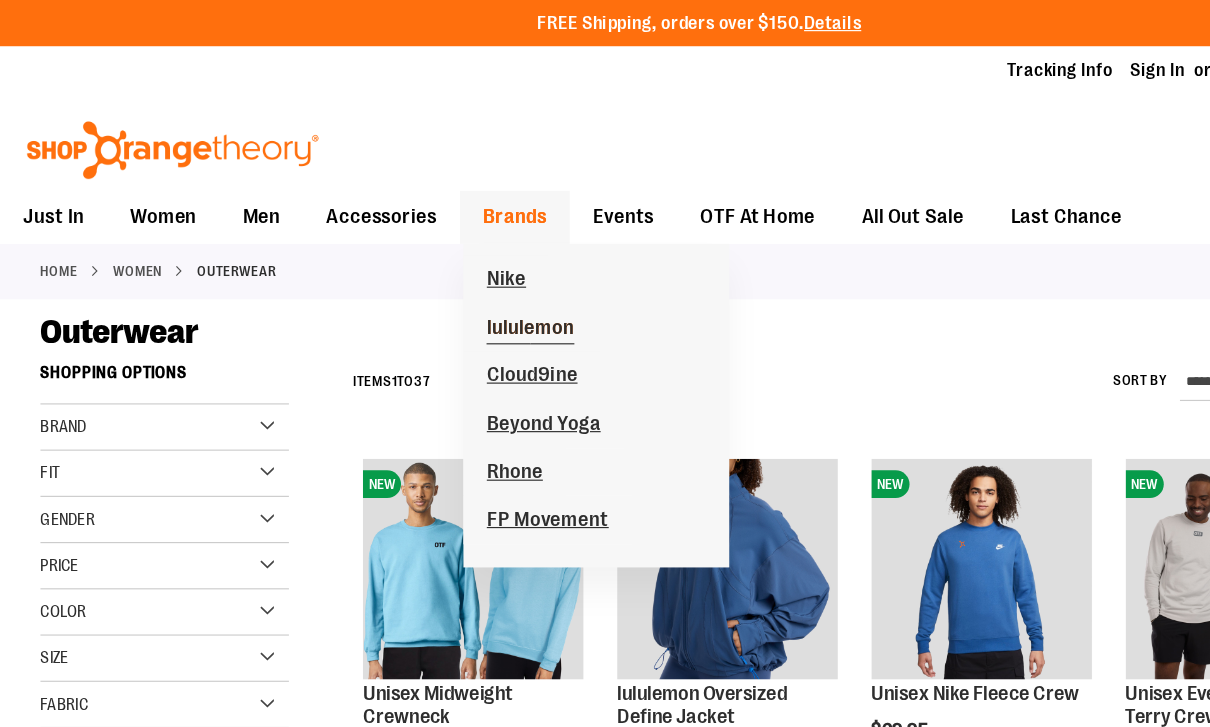 click on "lululemon" at bounding box center [459, 285] 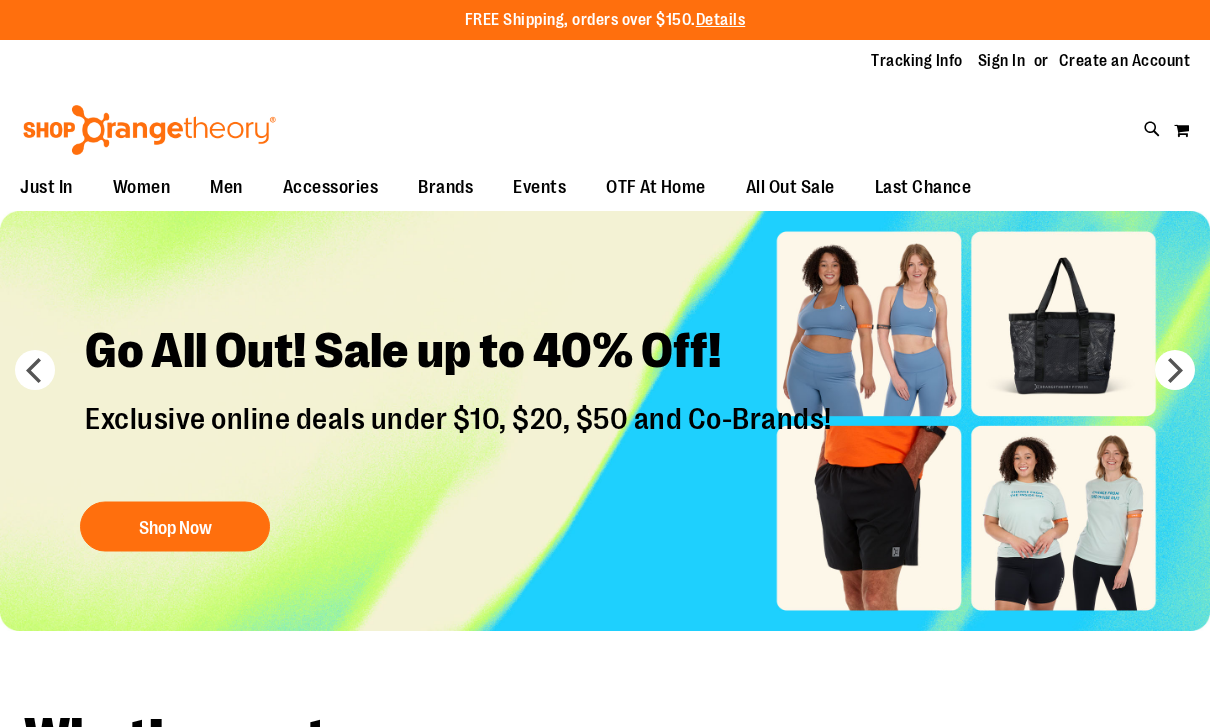 scroll, scrollTop: 0, scrollLeft: 0, axis: both 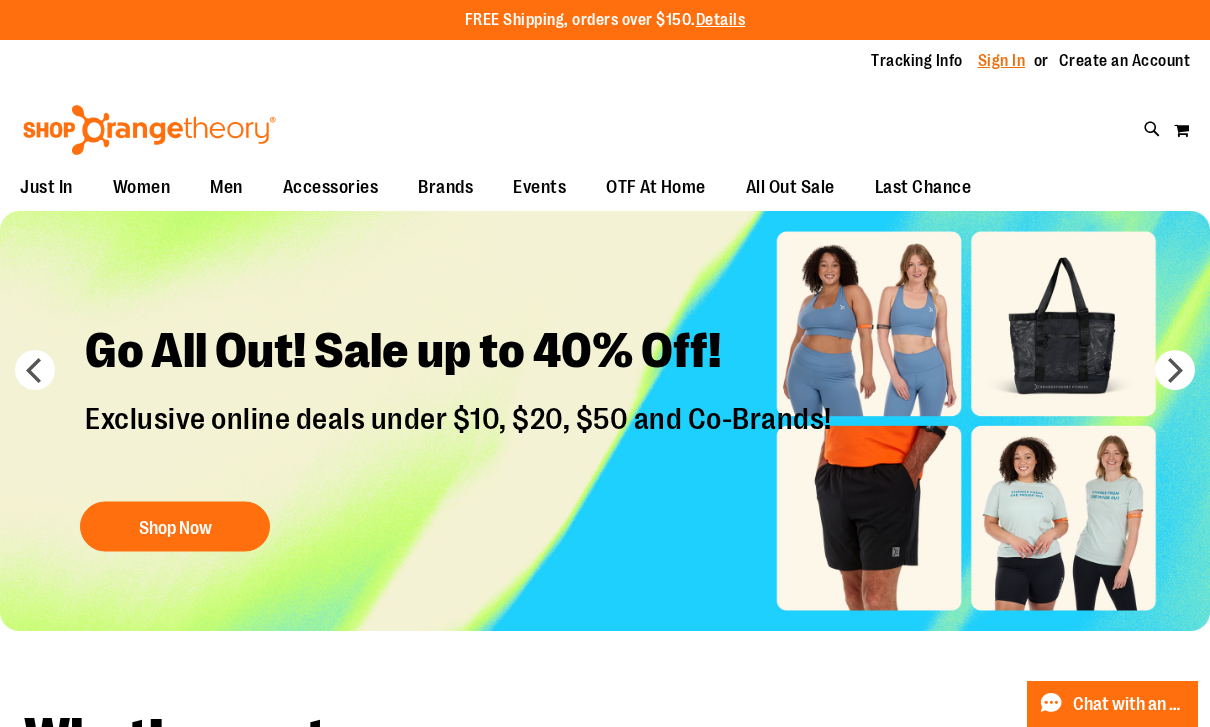 click on "Sign In" at bounding box center (1002, 61) 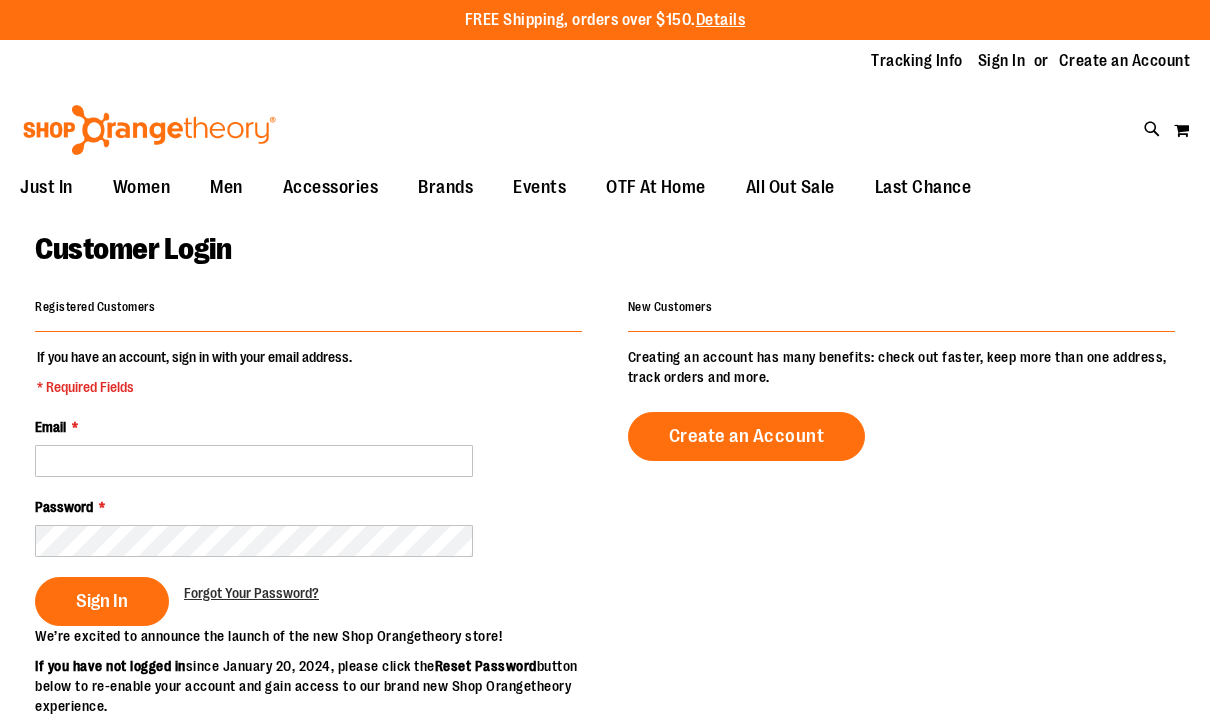 scroll, scrollTop: 0, scrollLeft: 0, axis: both 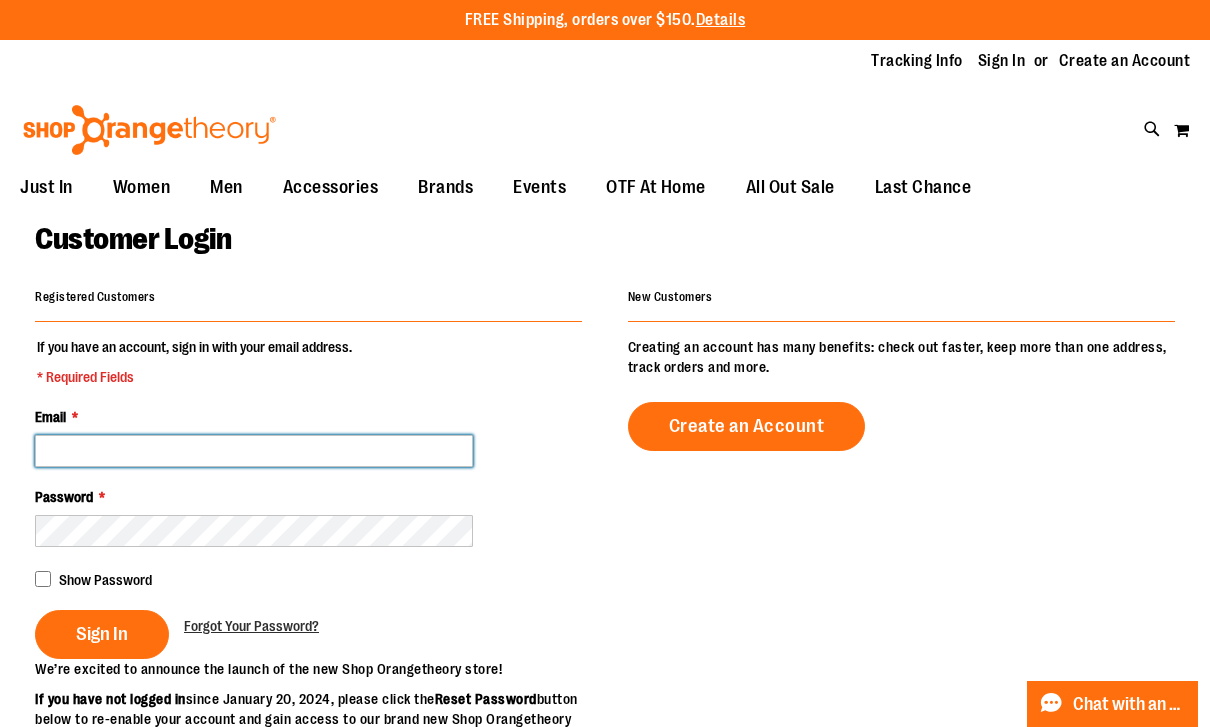 click on "Email *" at bounding box center (254, 451) 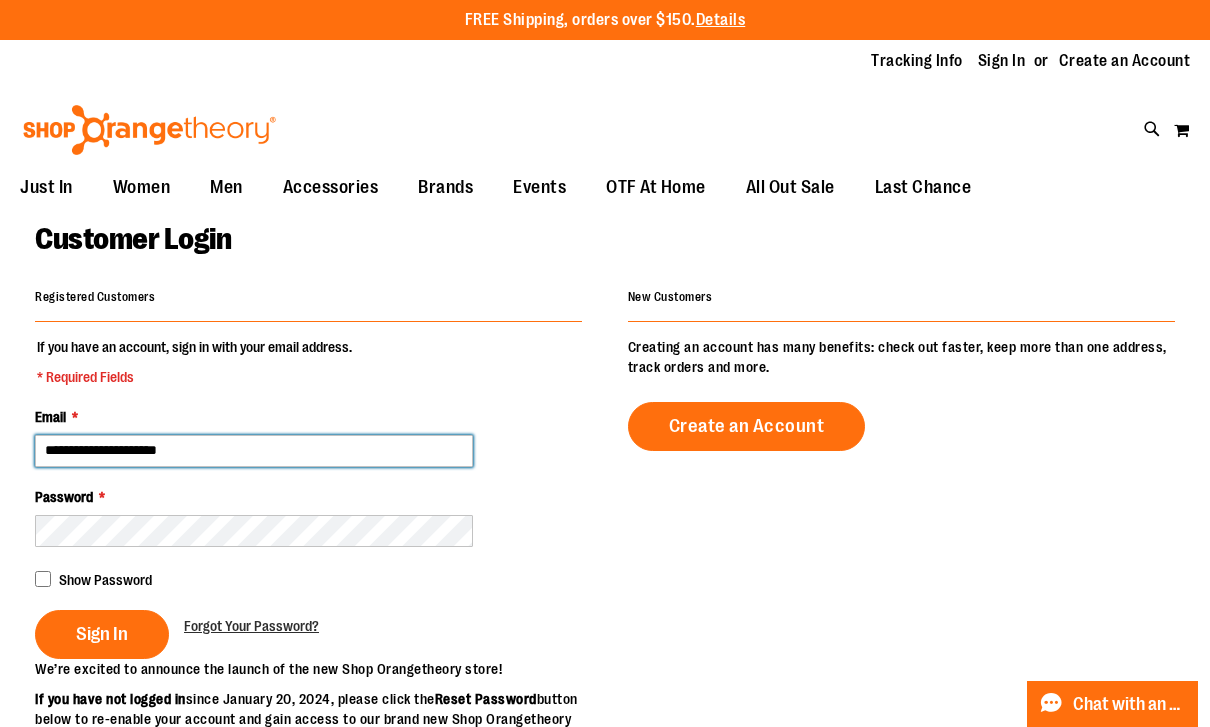 type on "**********" 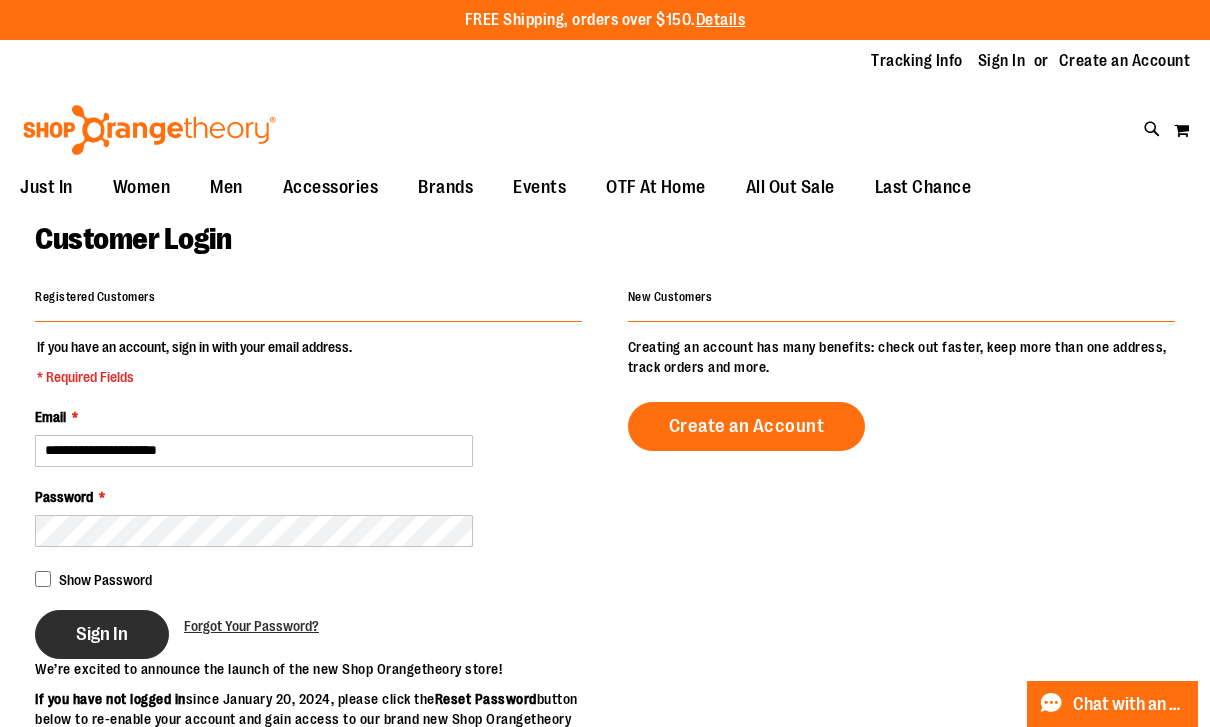 click on "Sign In" at bounding box center [102, 634] 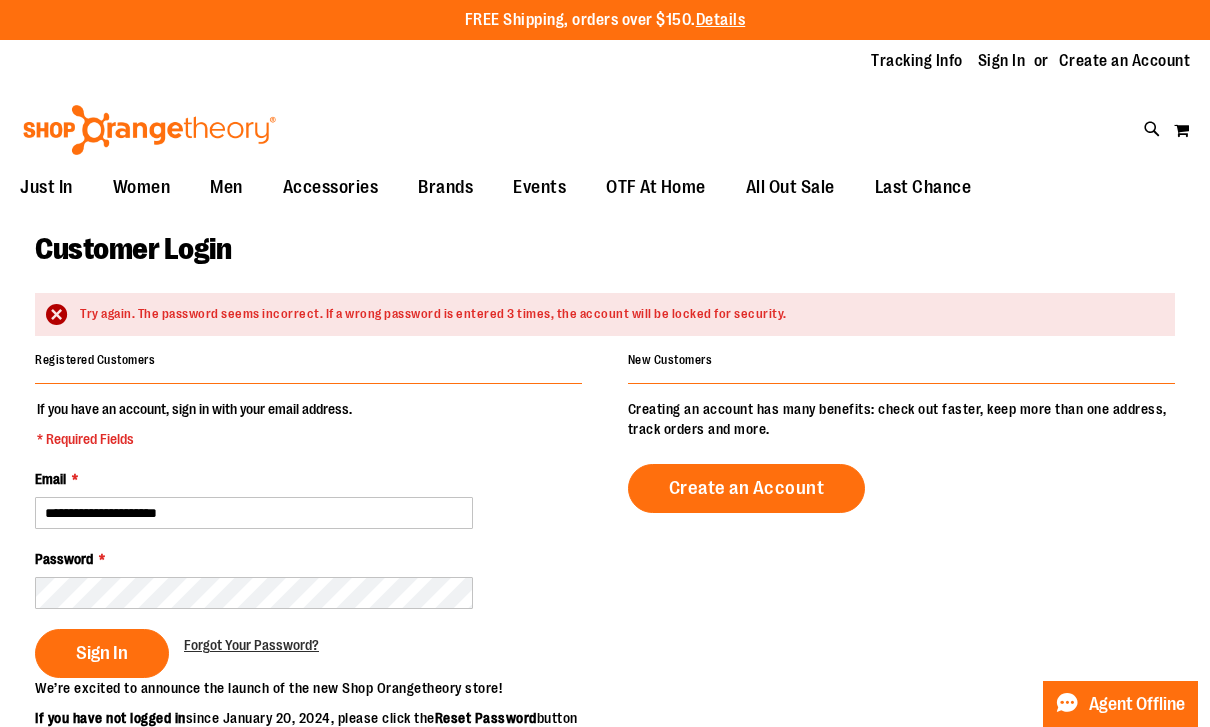 scroll, scrollTop: 0, scrollLeft: 0, axis: both 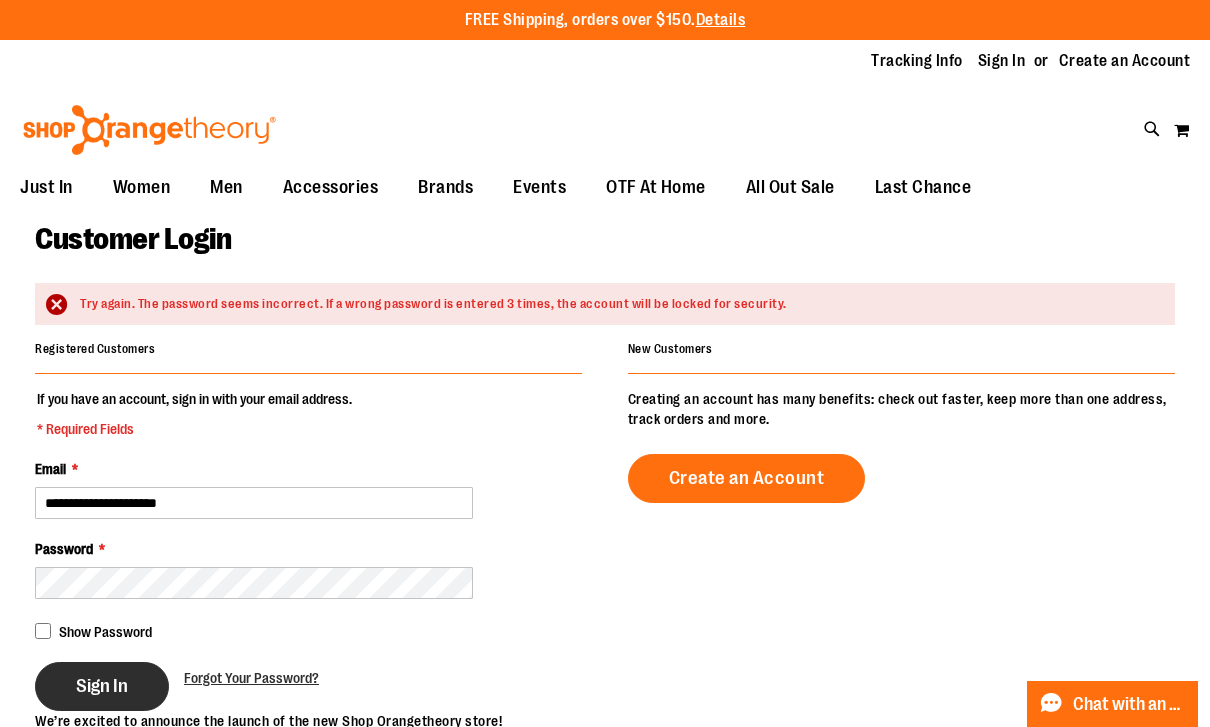 click on "Sign In" at bounding box center (102, 686) 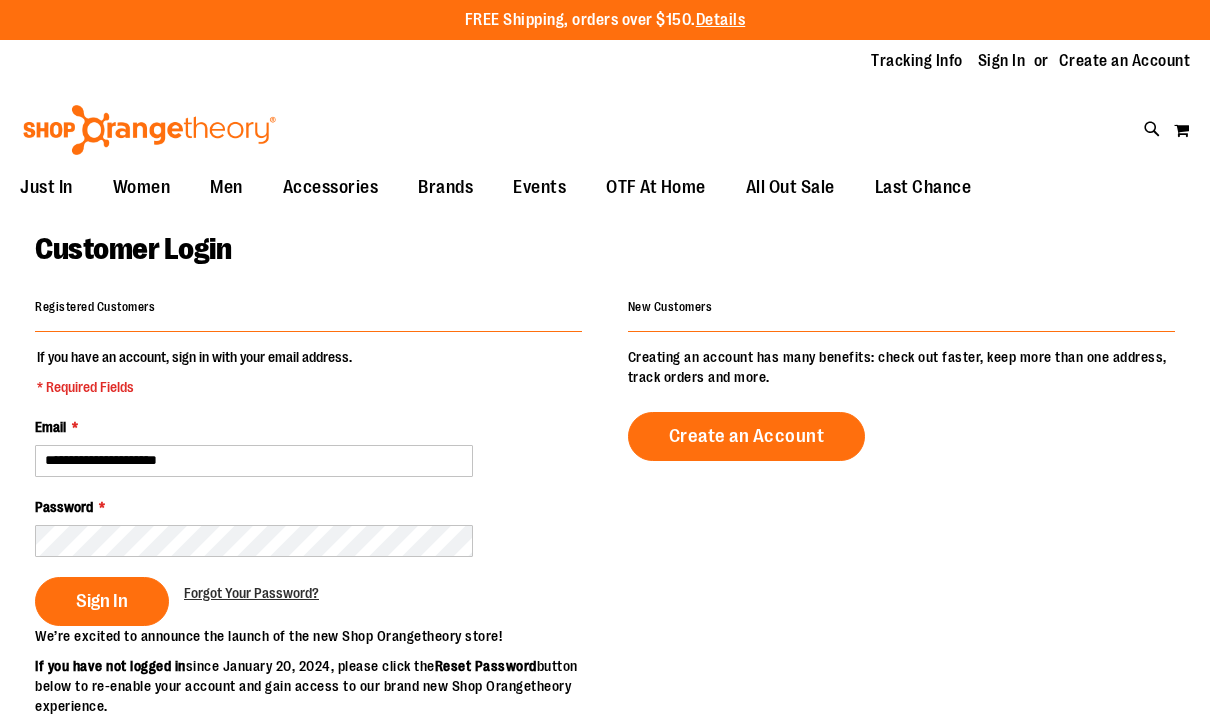 scroll, scrollTop: 0, scrollLeft: 0, axis: both 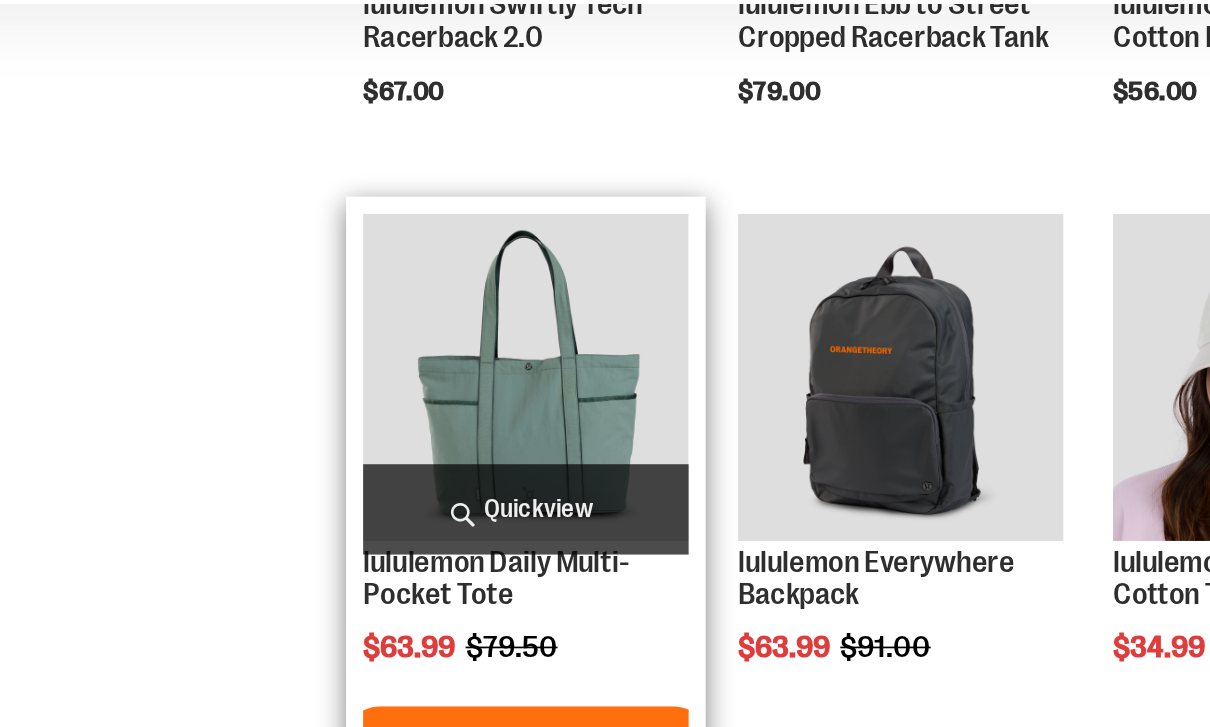 click on "Quickview" at bounding box center (409, 466) 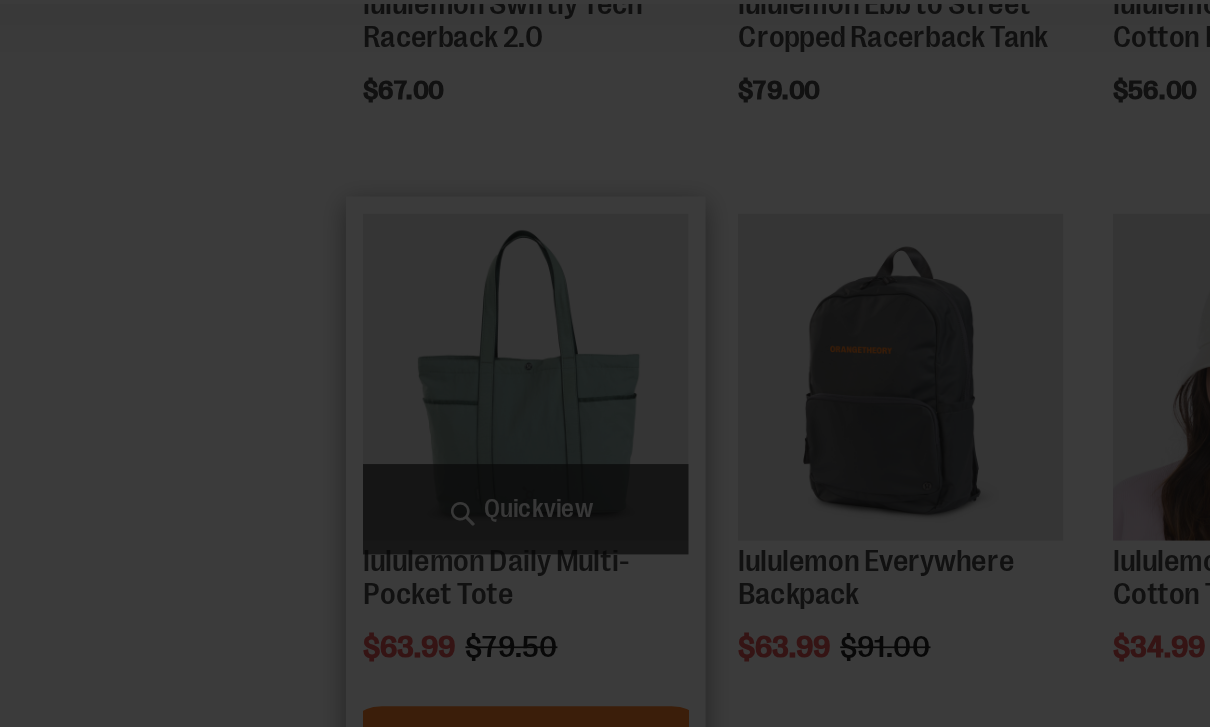 scroll, scrollTop: 0, scrollLeft: 0, axis: both 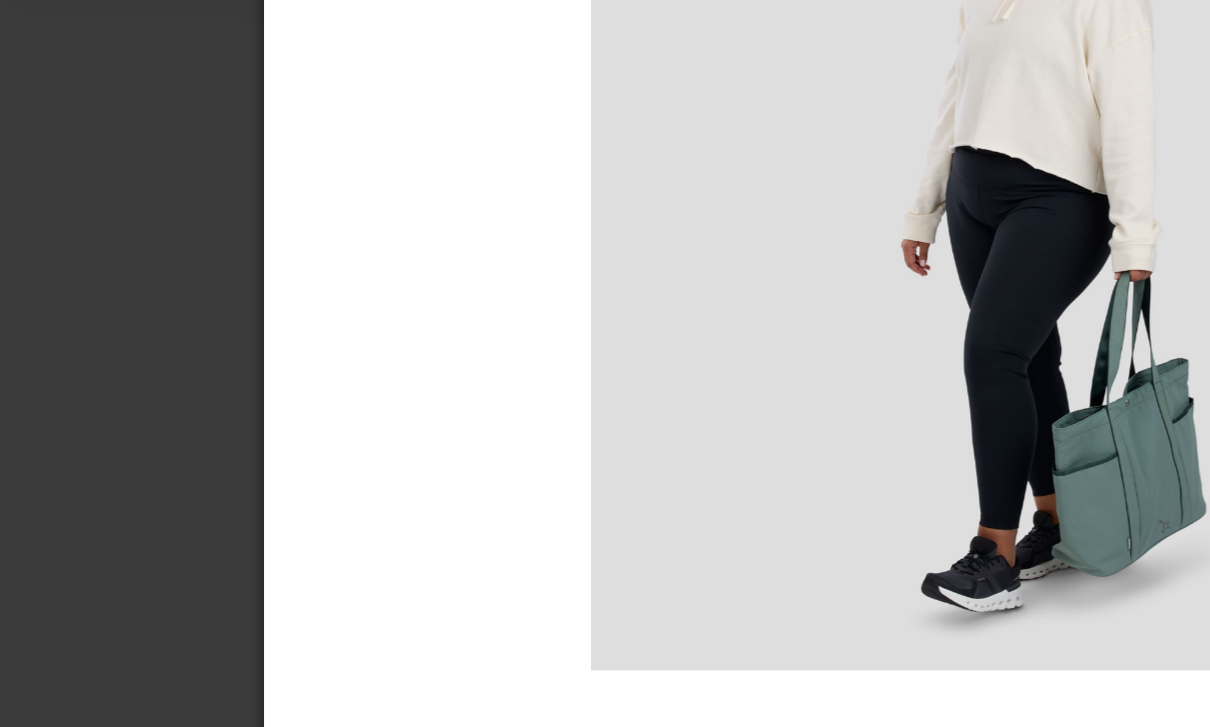 click at bounding box center (714, 49) 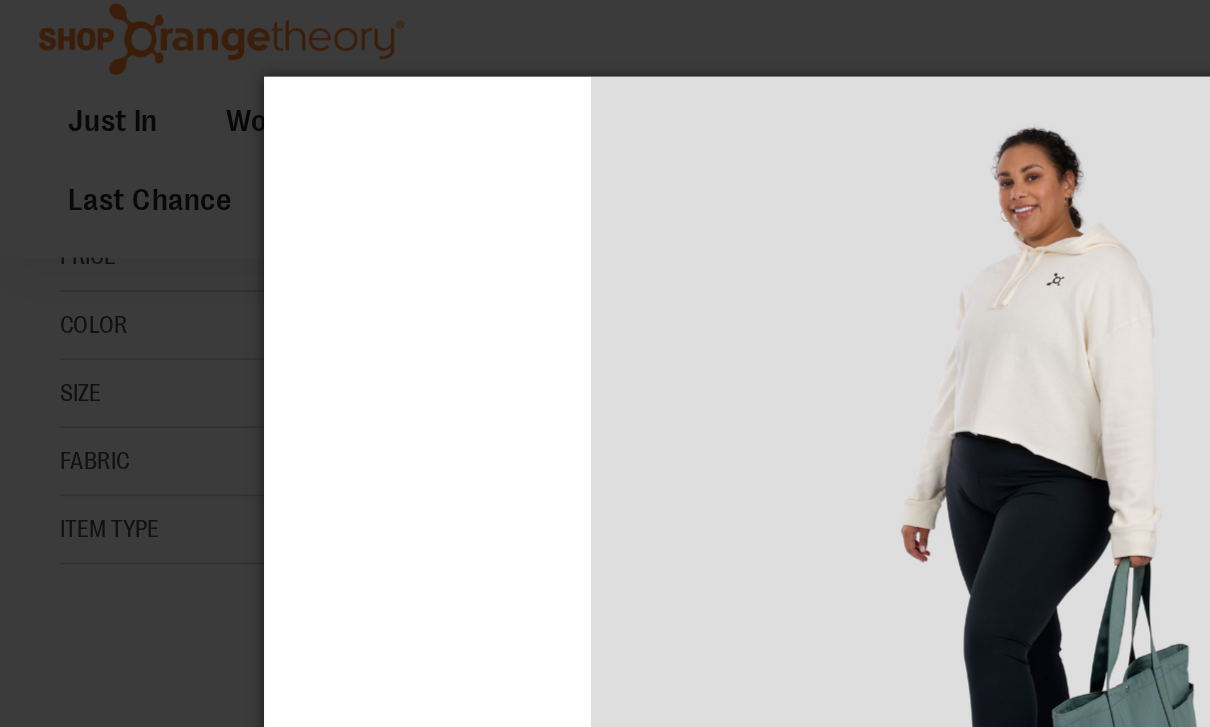 scroll, scrollTop: 149, scrollLeft: 0, axis: vertical 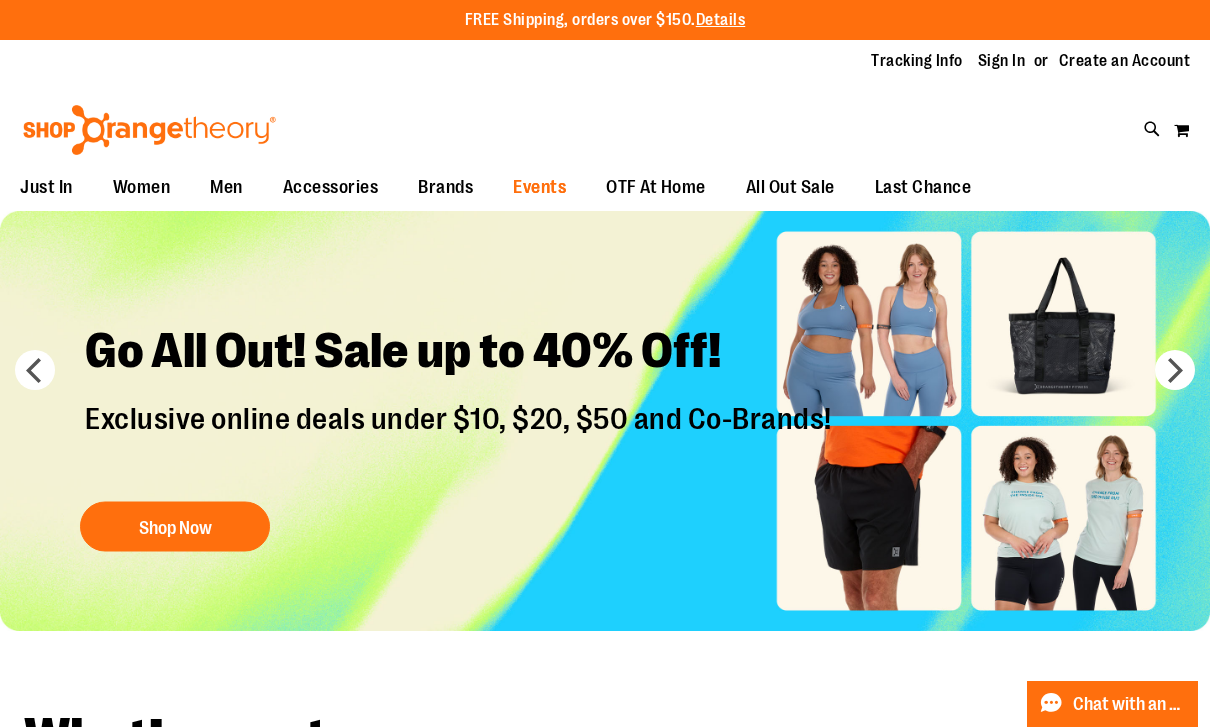 click on "Events" at bounding box center (539, 187) 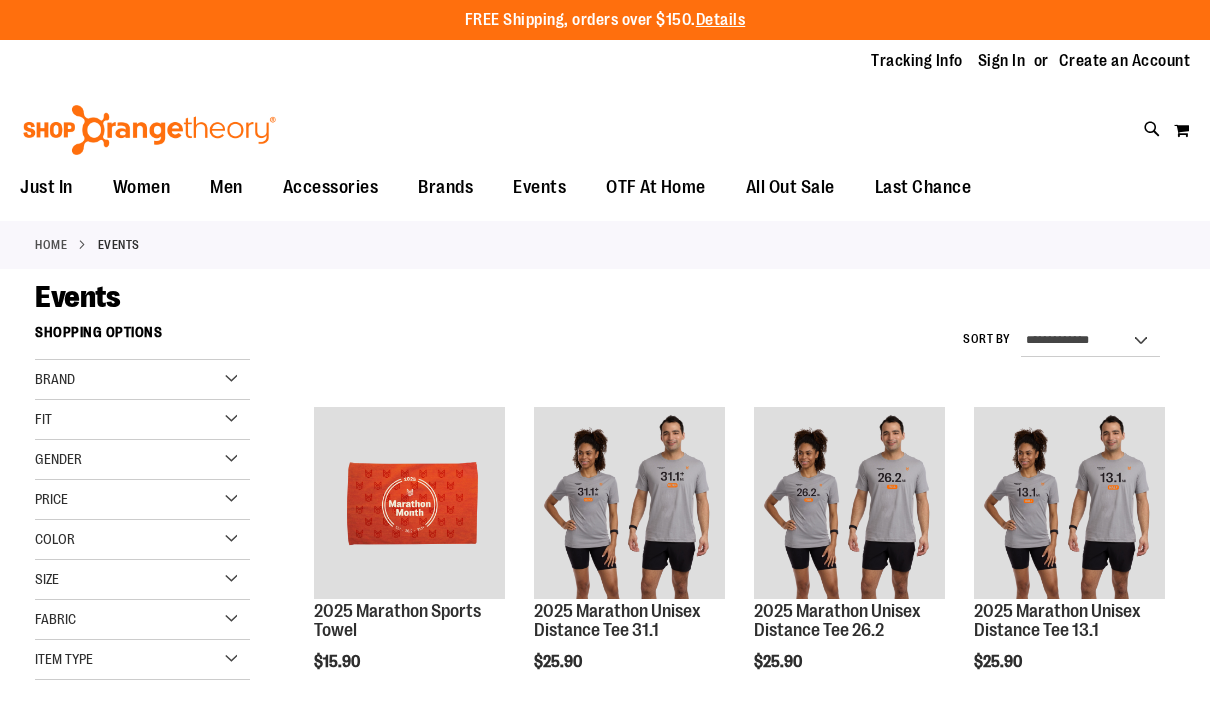 scroll, scrollTop: 0, scrollLeft: 0, axis: both 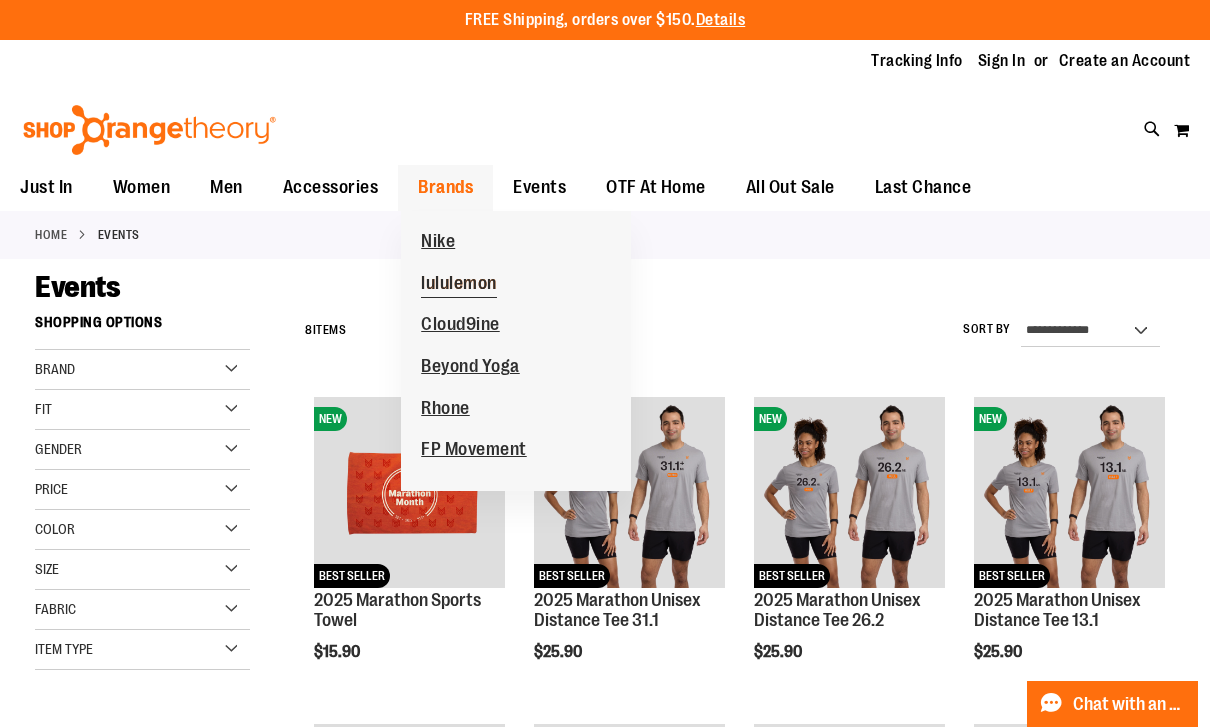 click on "lululemon" at bounding box center (459, 285) 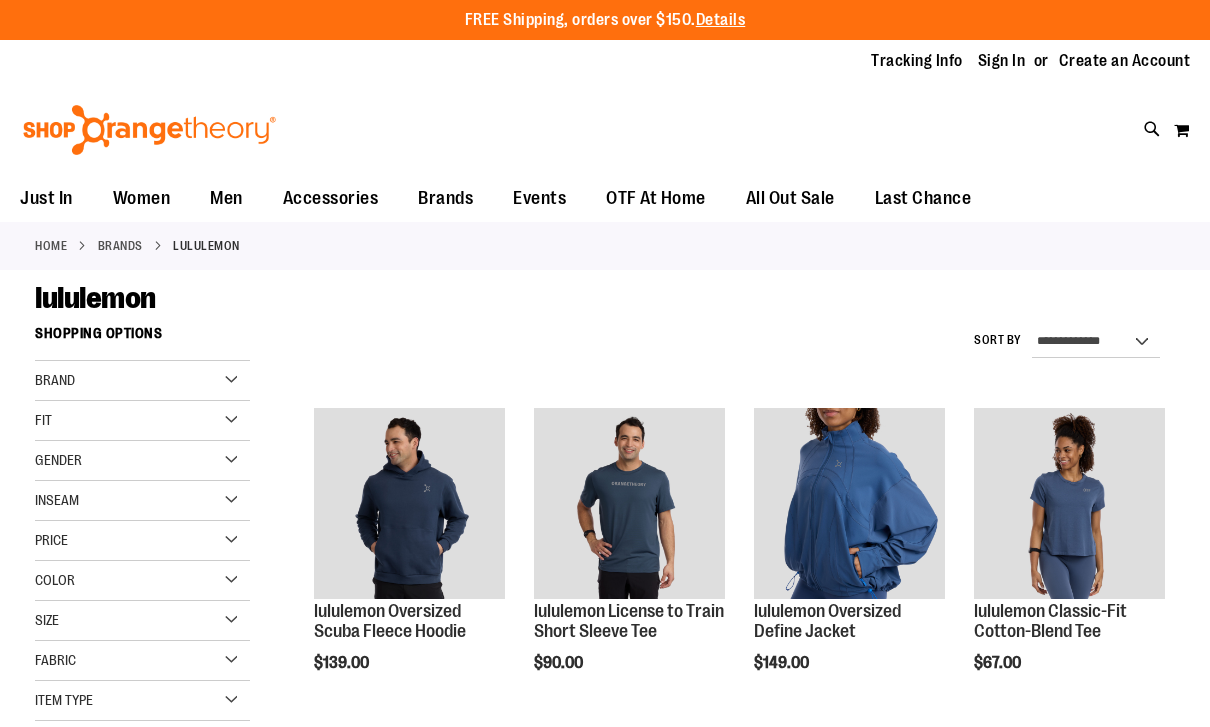 scroll, scrollTop: 0, scrollLeft: 0, axis: both 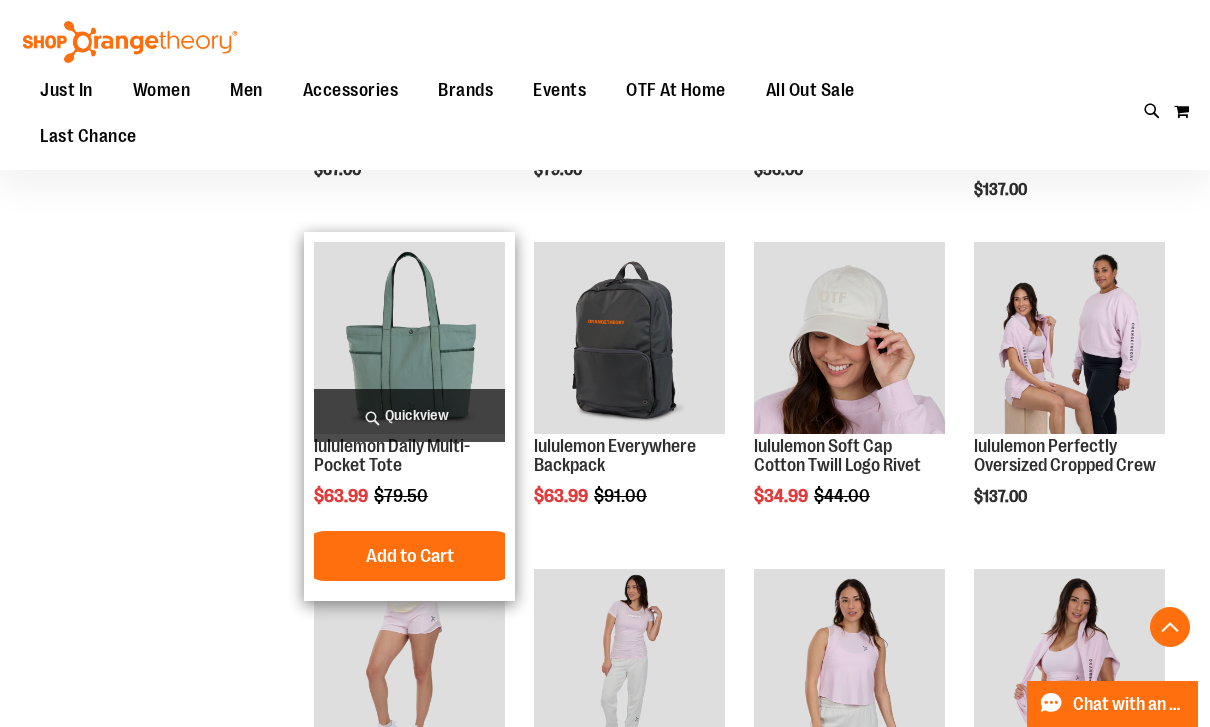 click at bounding box center (409, 337) 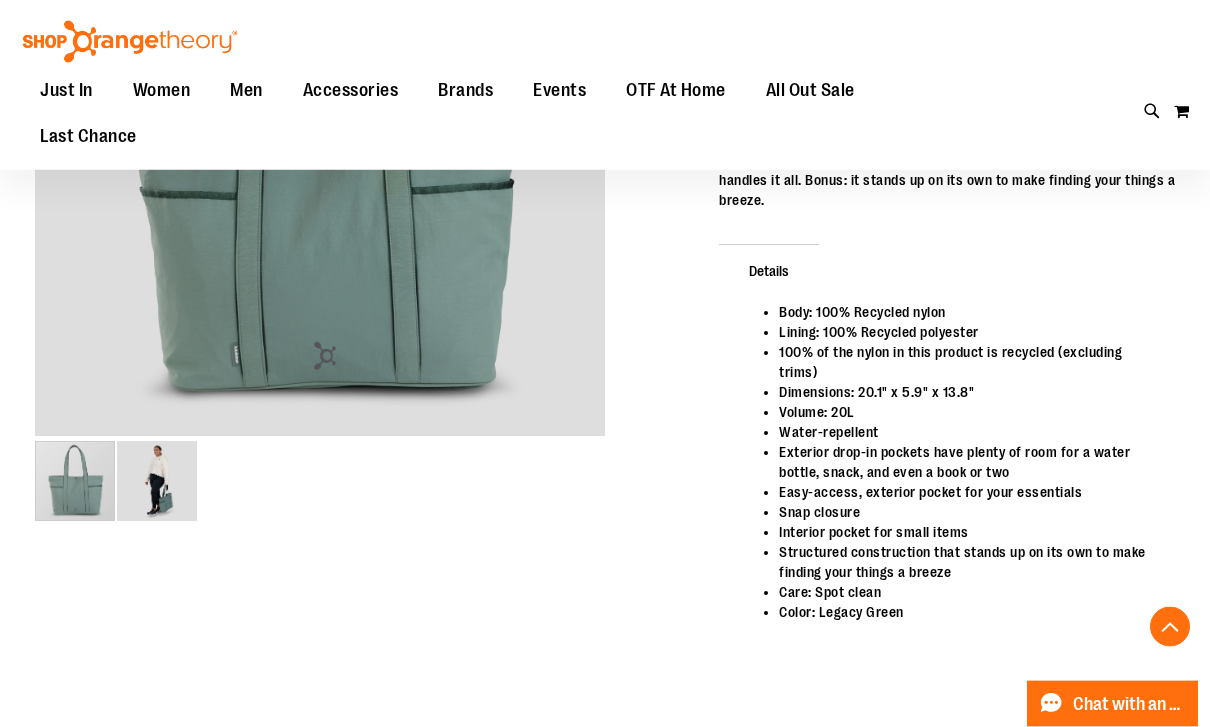 scroll, scrollTop: 410, scrollLeft: 0, axis: vertical 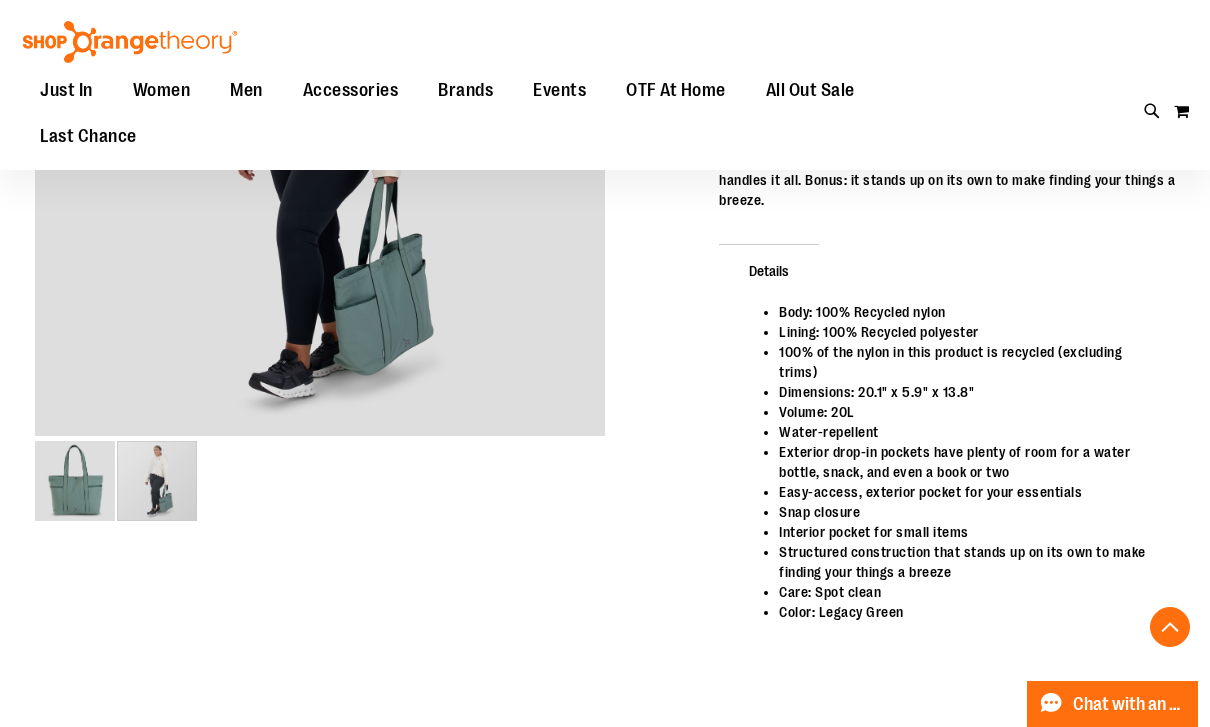 click at bounding box center [157, 481] 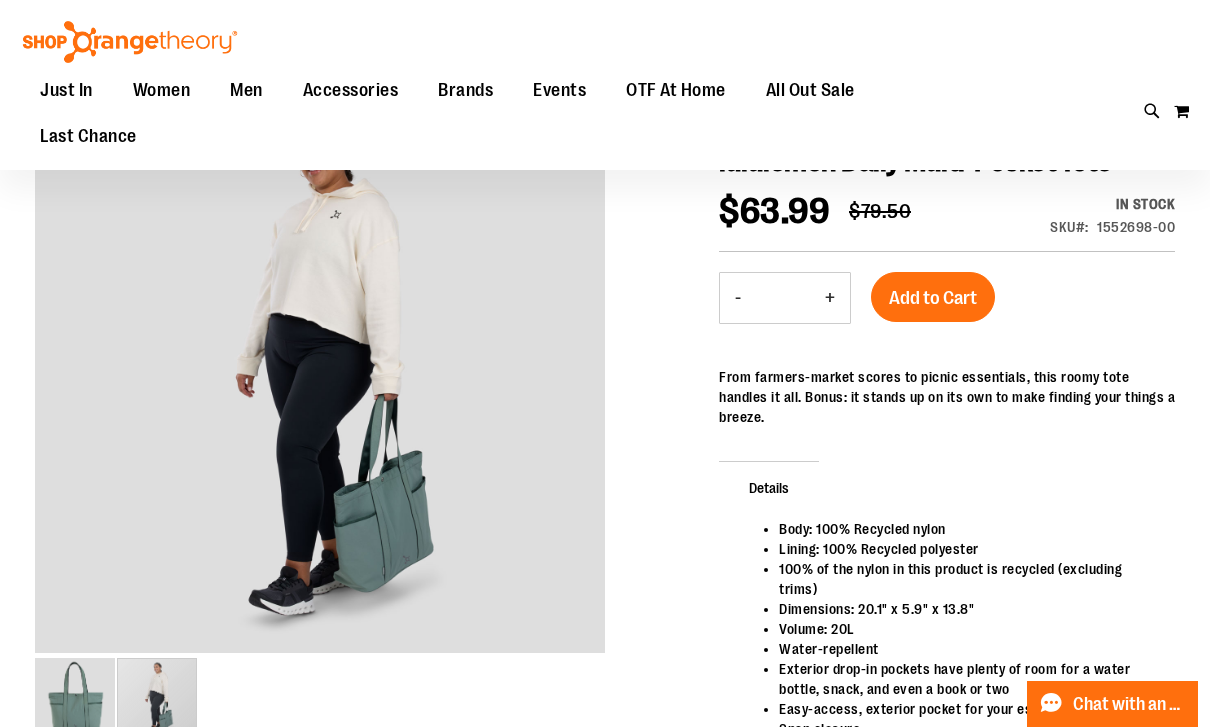 scroll, scrollTop: 0, scrollLeft: 0, axis: both 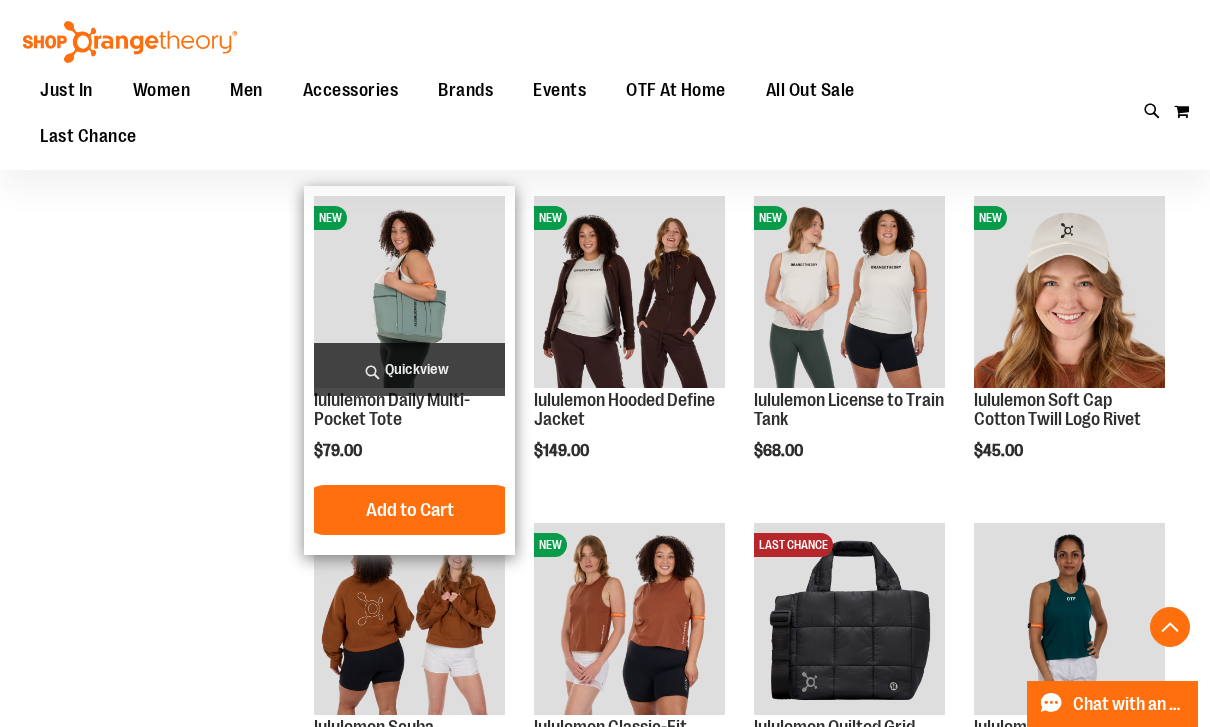 click on "Quickview" at bounding box center [409, 369] 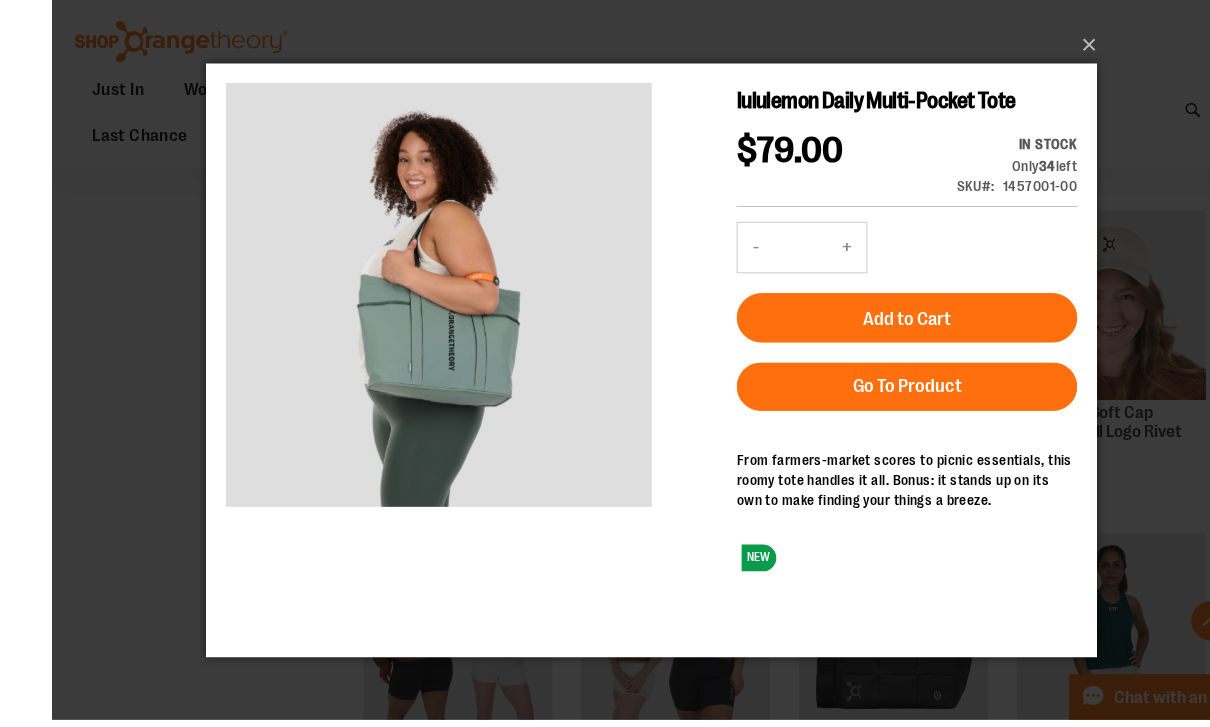 scroll, scrollTop: 1219, scrollLeft: 0, axis: vertical 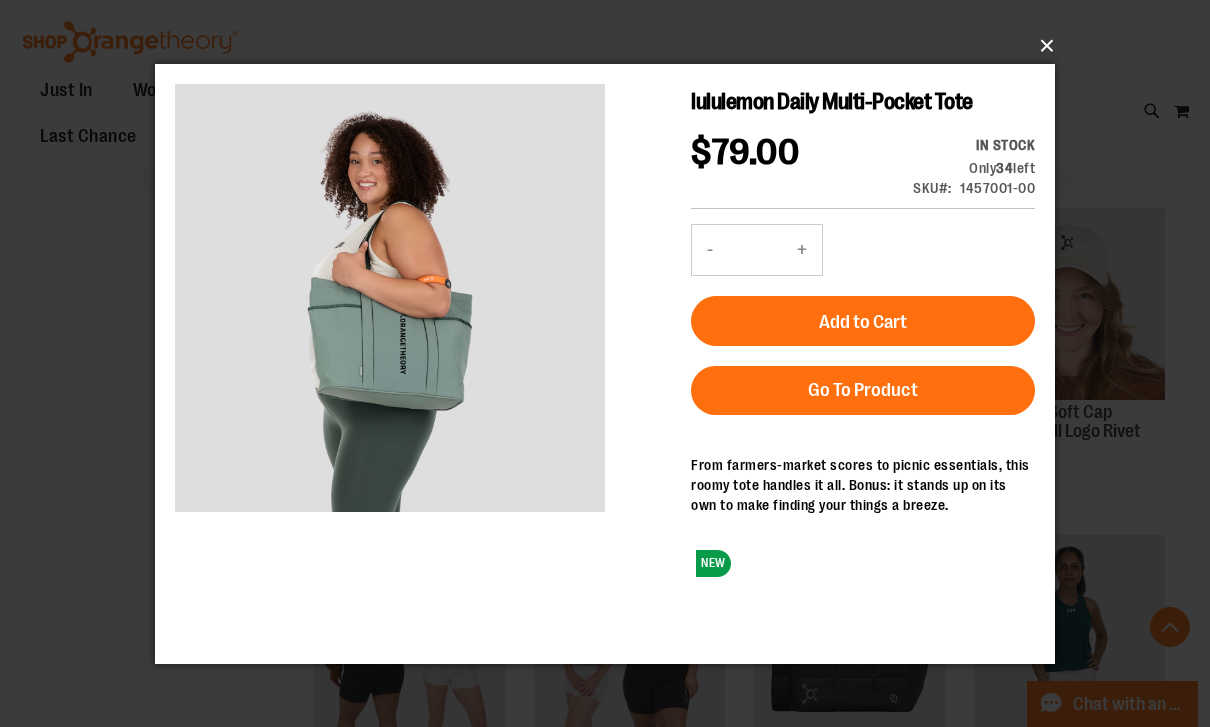 click on "×" at bounding box center (611, 46) 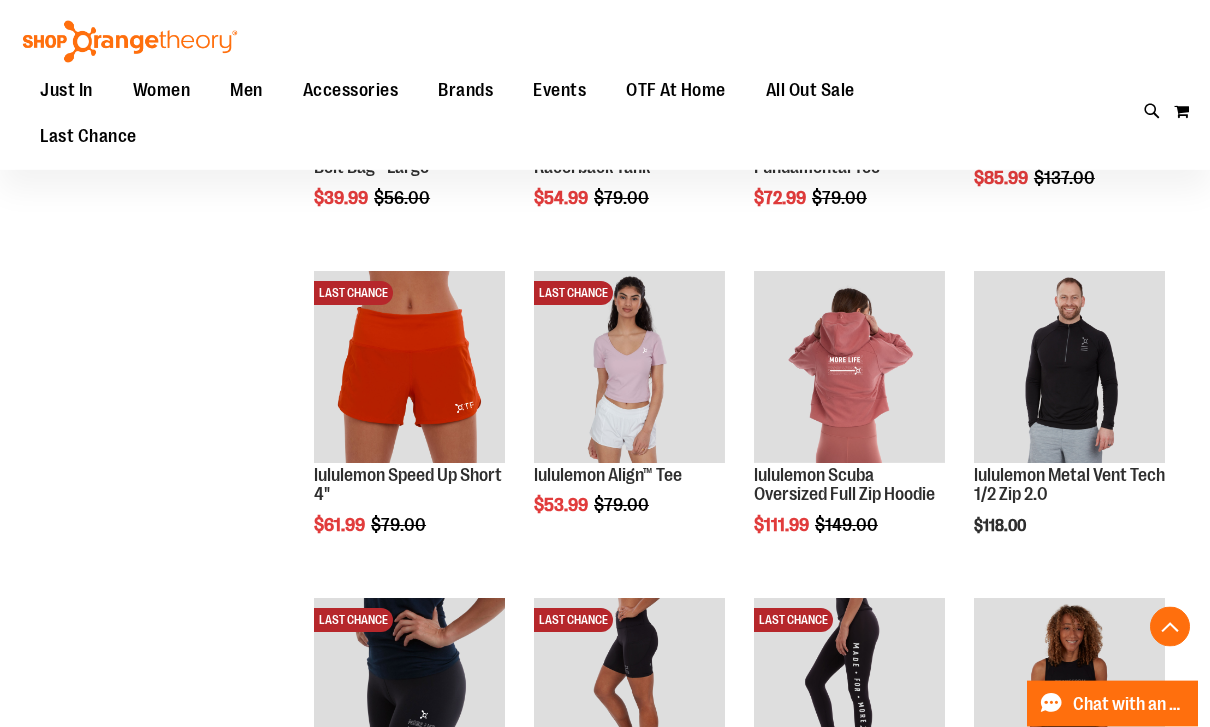 scroll, scrollTop: 2464, scrollLeft: 0, axis: vertical 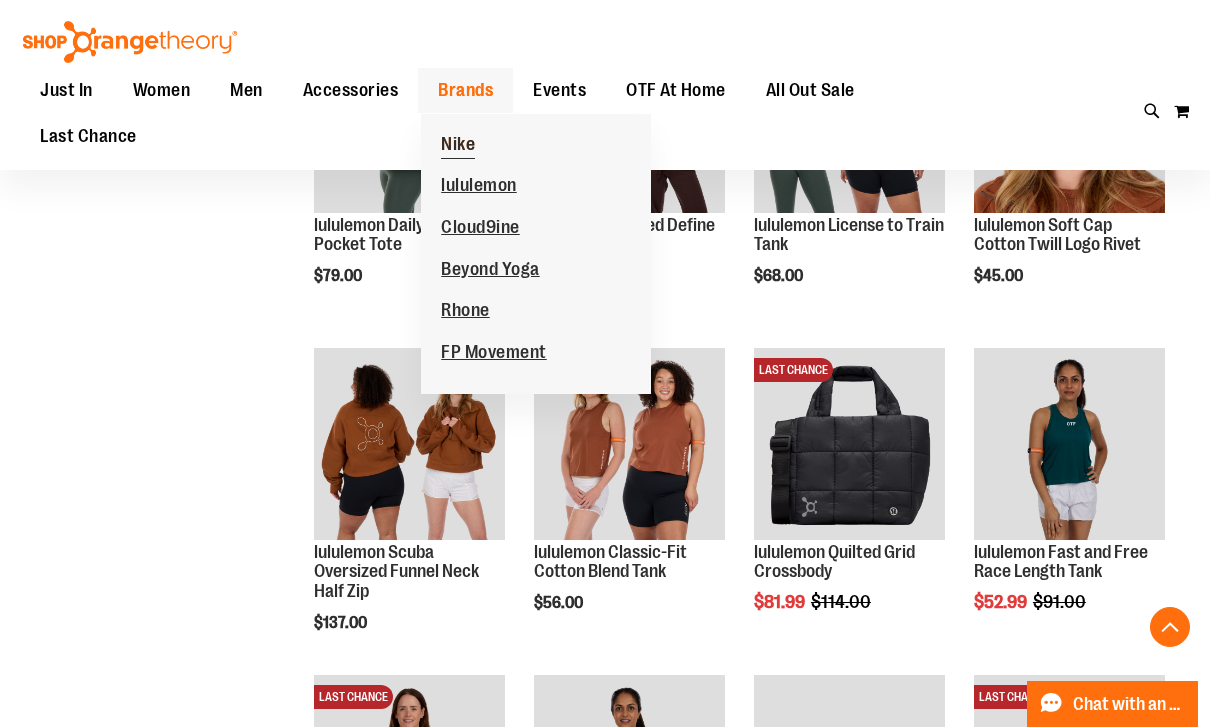 click on "Nike" at bounding box center (458, 146) 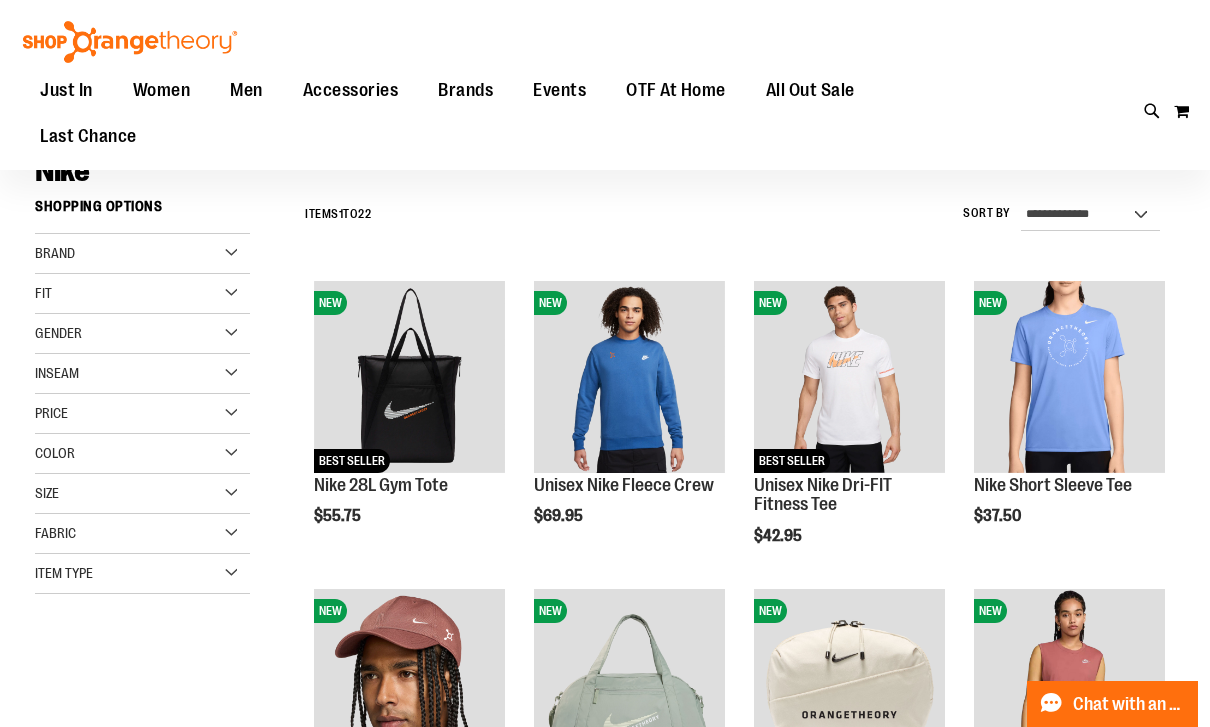 scroll, scrollTop: 139, scrollLeft: 0, axis: vertical 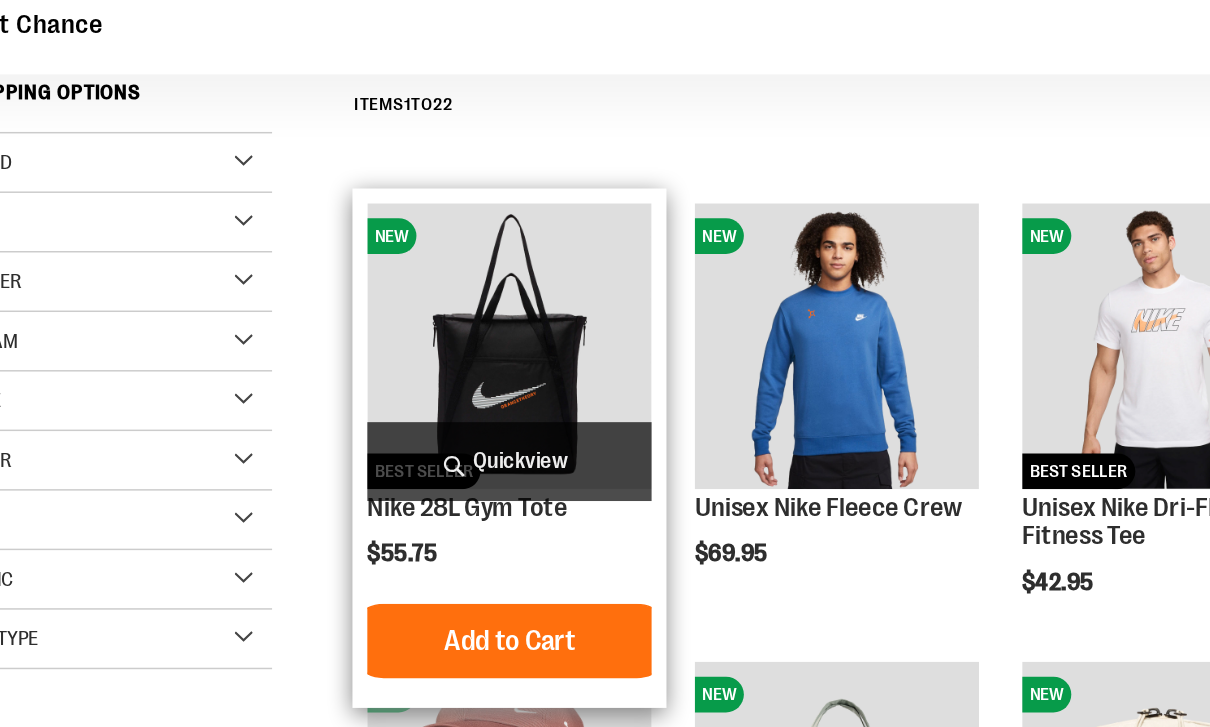 click at bounding box center (409, 352) 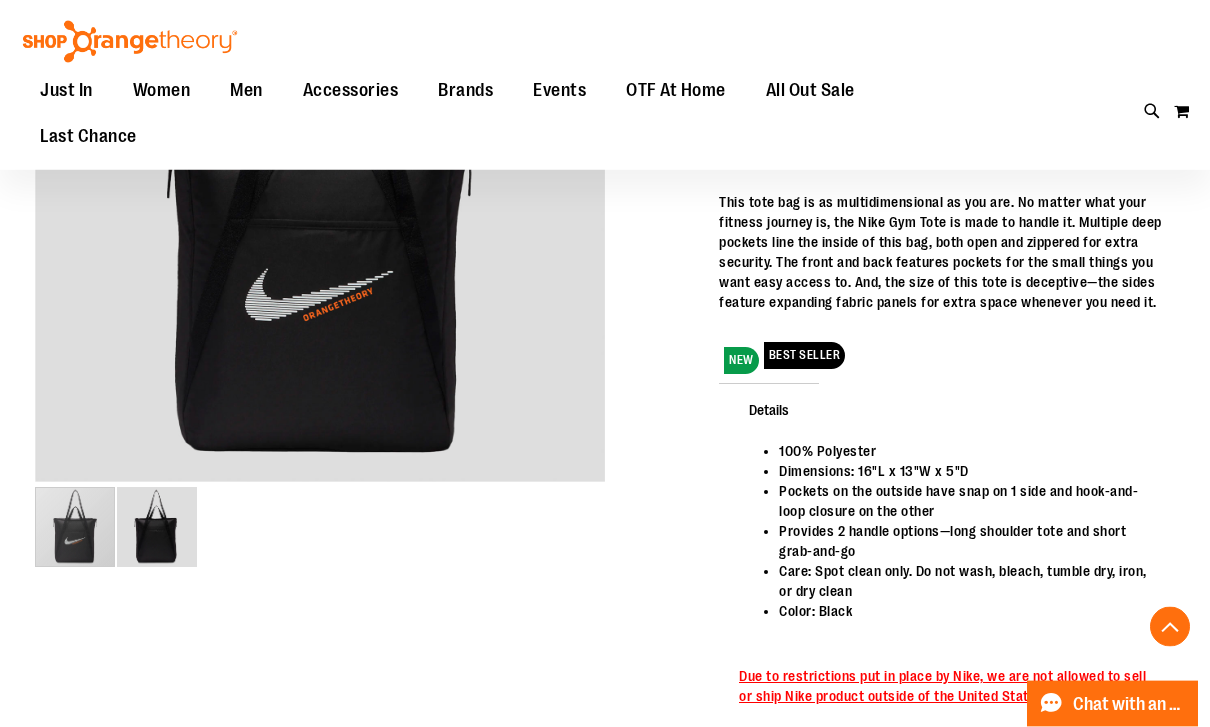 scroll, scrollTop: 365, scrollLeft: 0, axis: vertical 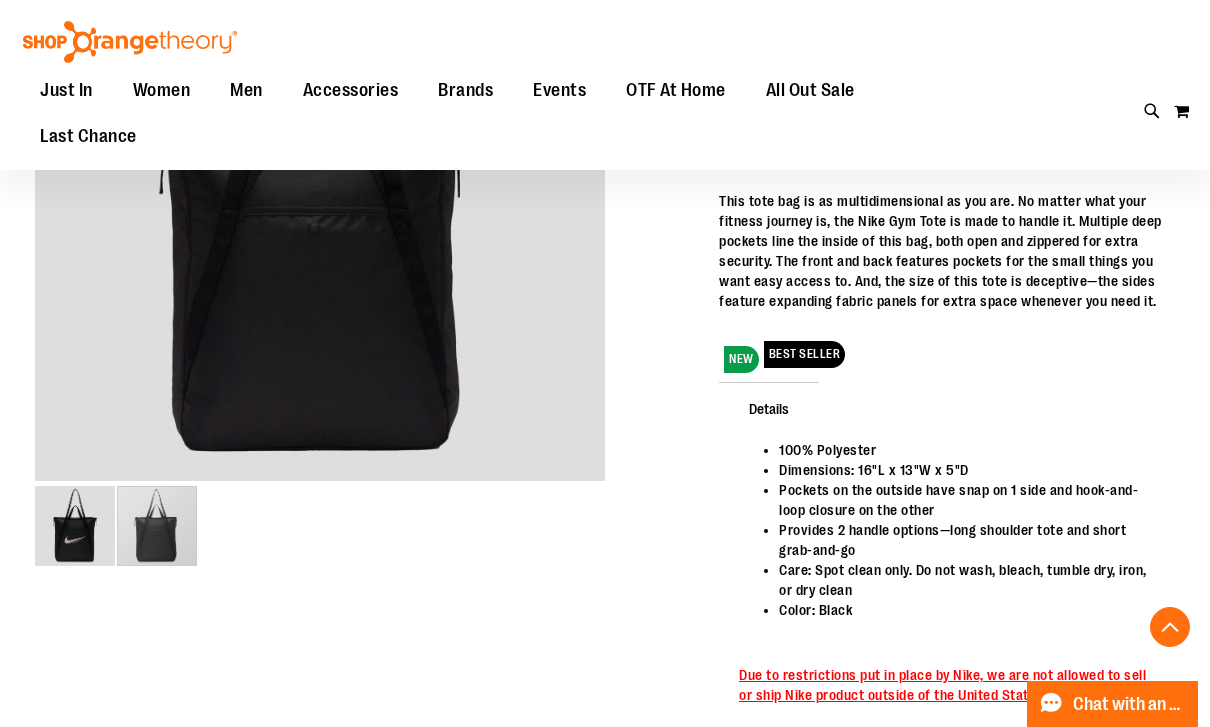 click at bounding box center [157, 526] 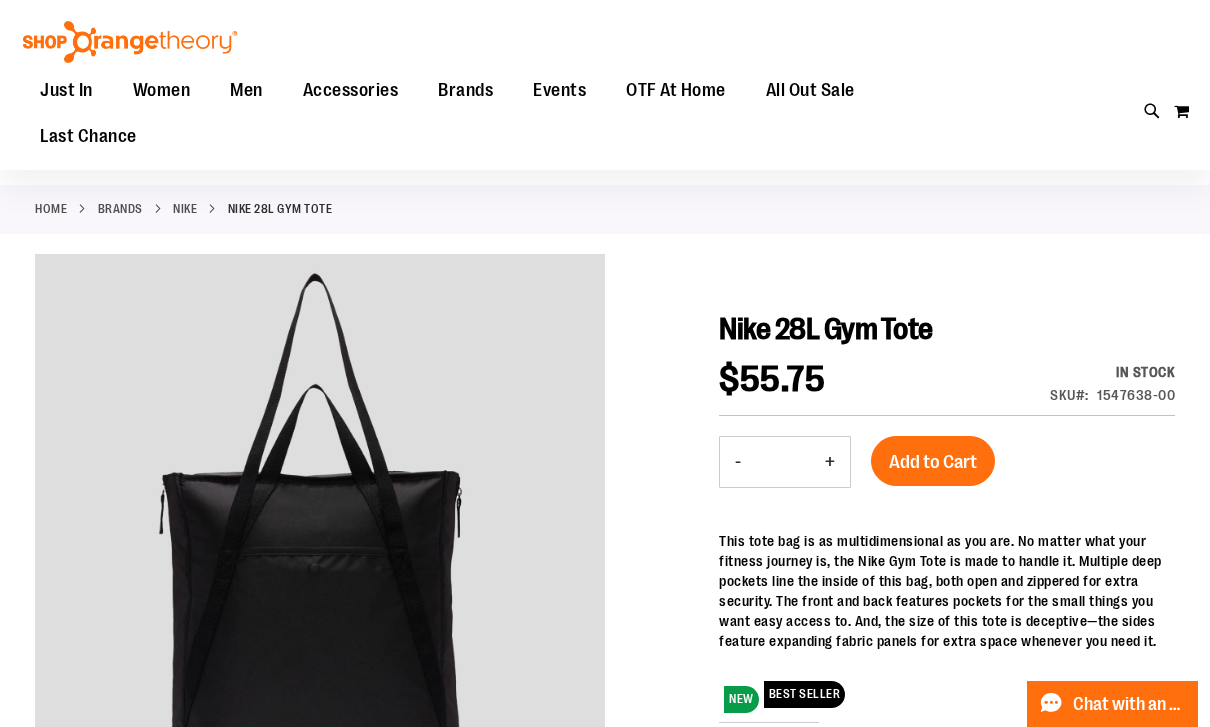 scroll, scrollTop: 0, scrollLeft: 0, axis: both 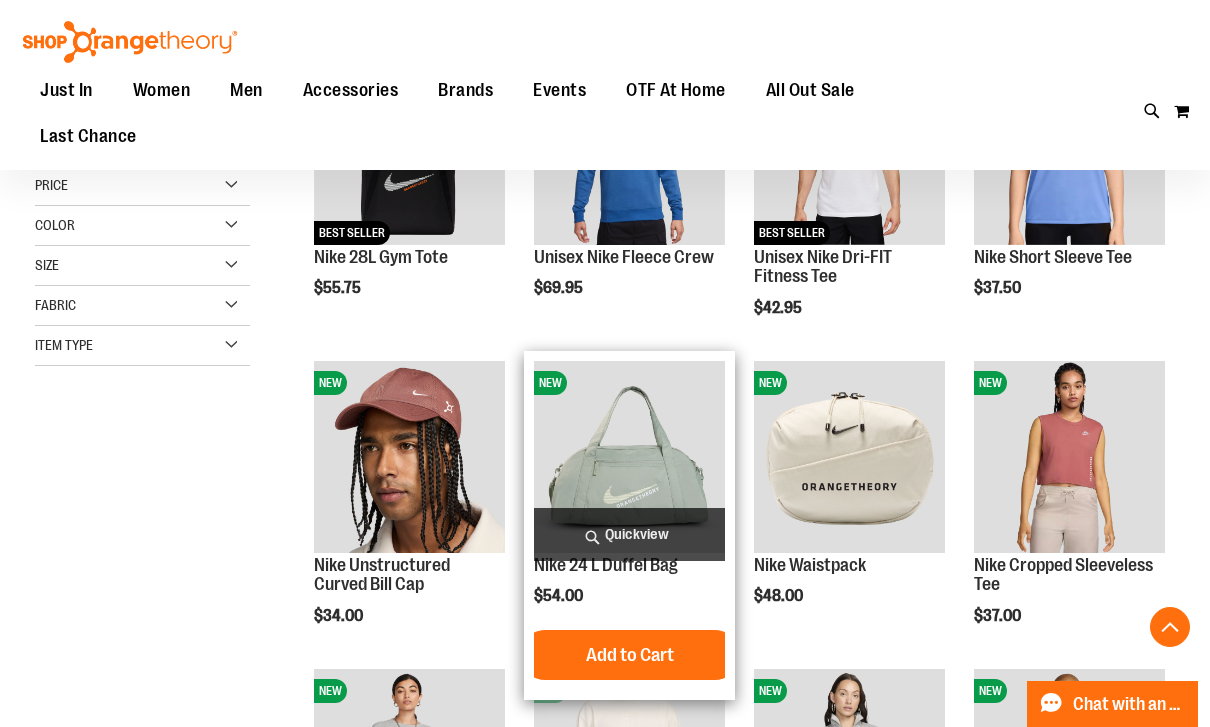 click on "Quickview" at bounding box center (629, 534) 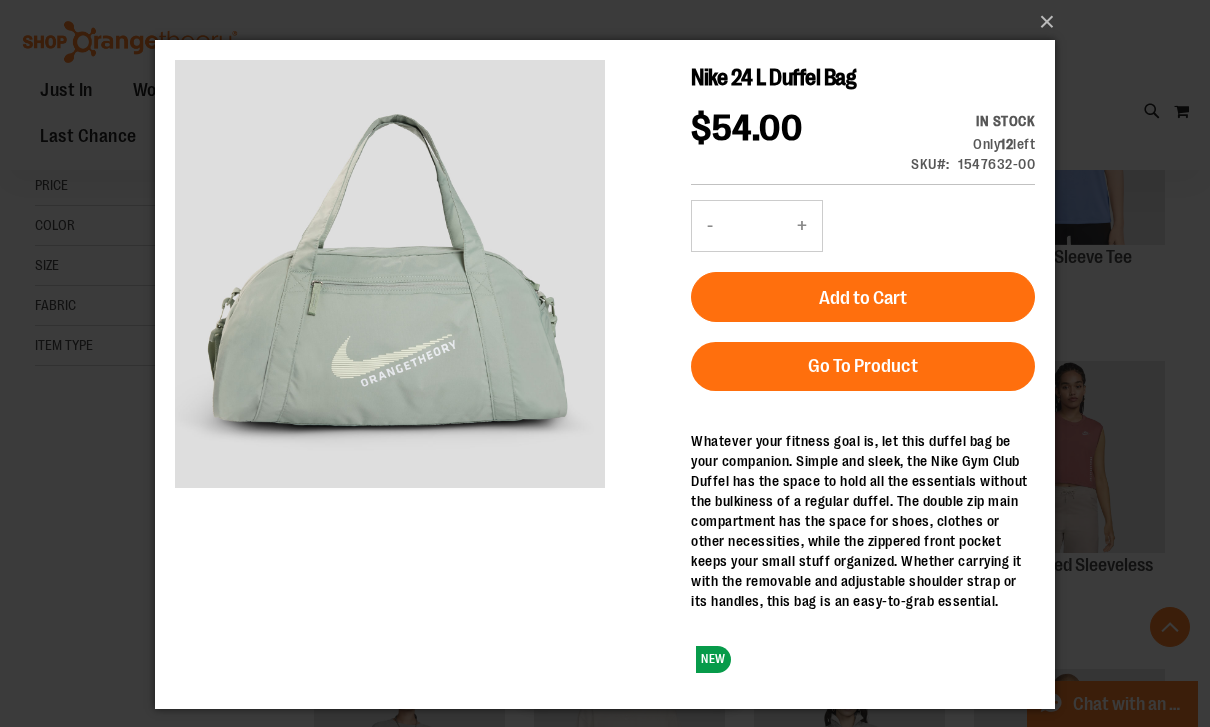 scroll, scrollTop: 366, scrollLeft: 0, axis: vertical 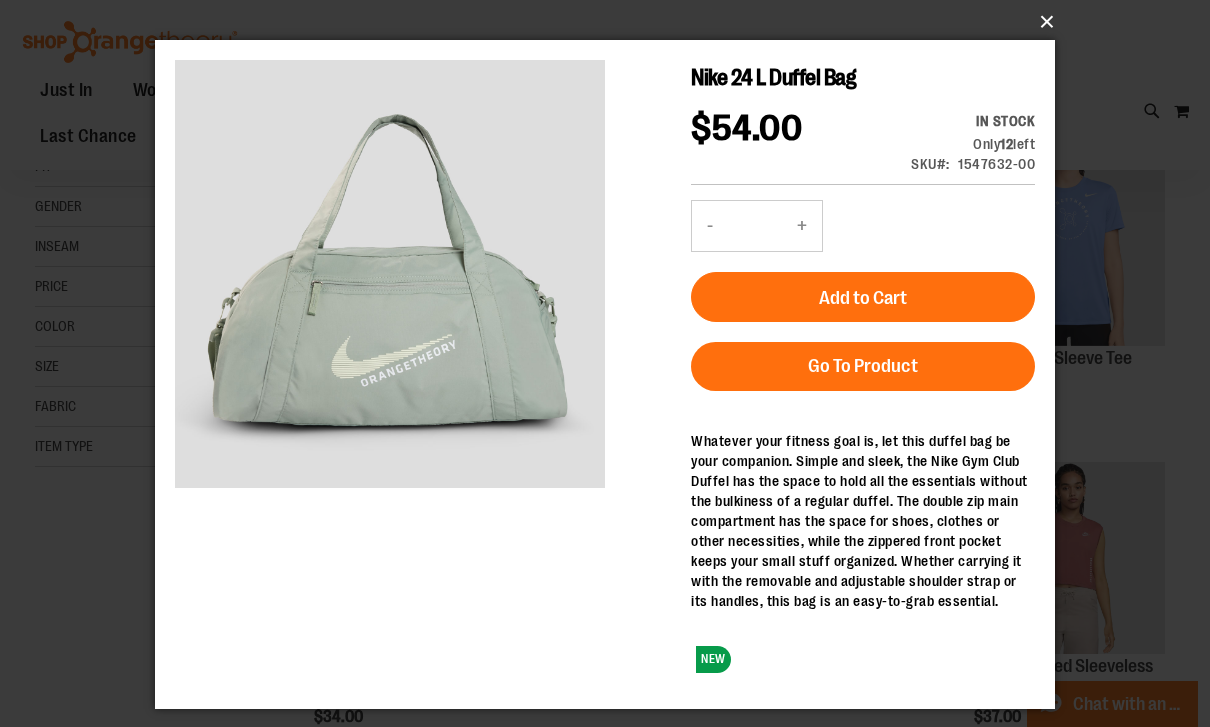 click on "×" at bounding box center [611, 22] 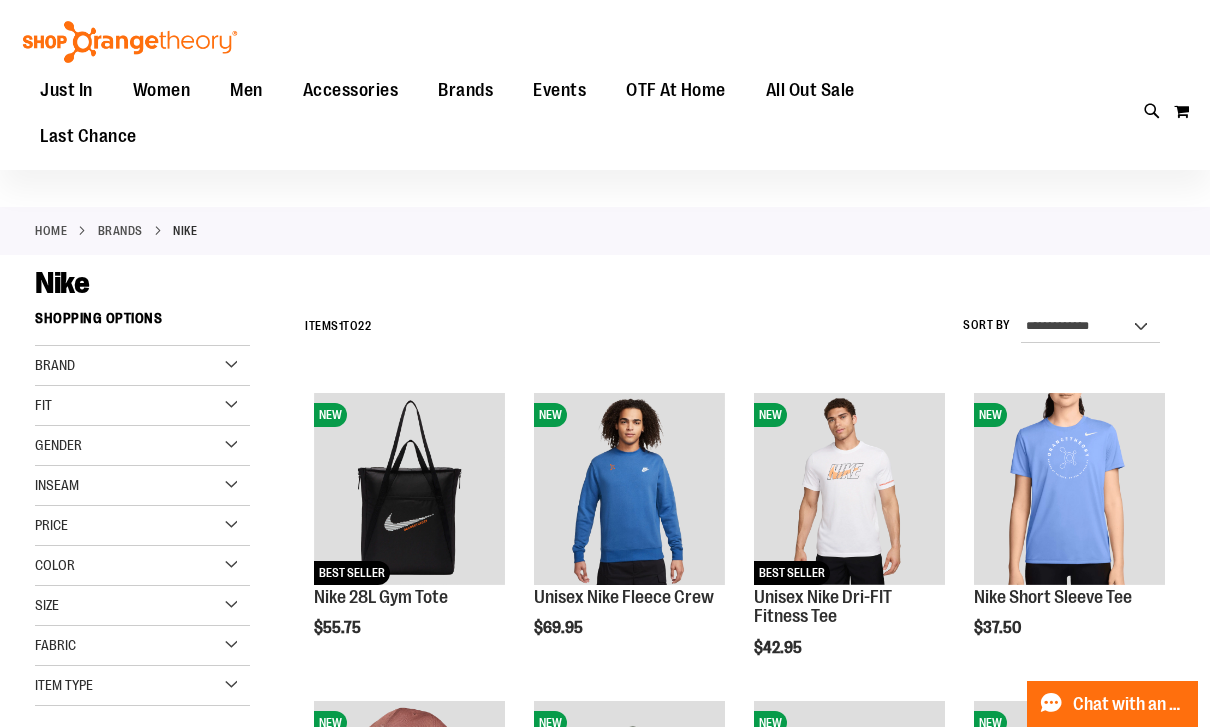 scroll, scrollTop: 0, scrollLeft: 0, axis: both 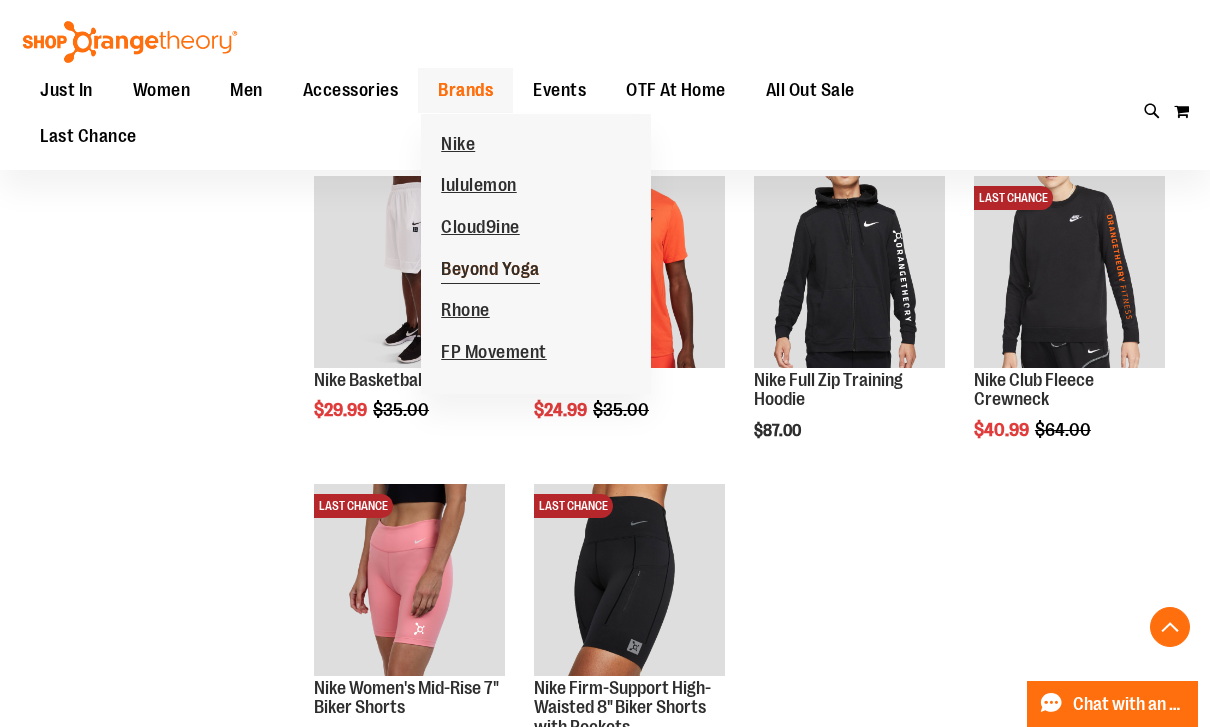 click on "Beyond Yoga" at bounding box center [490, 271] 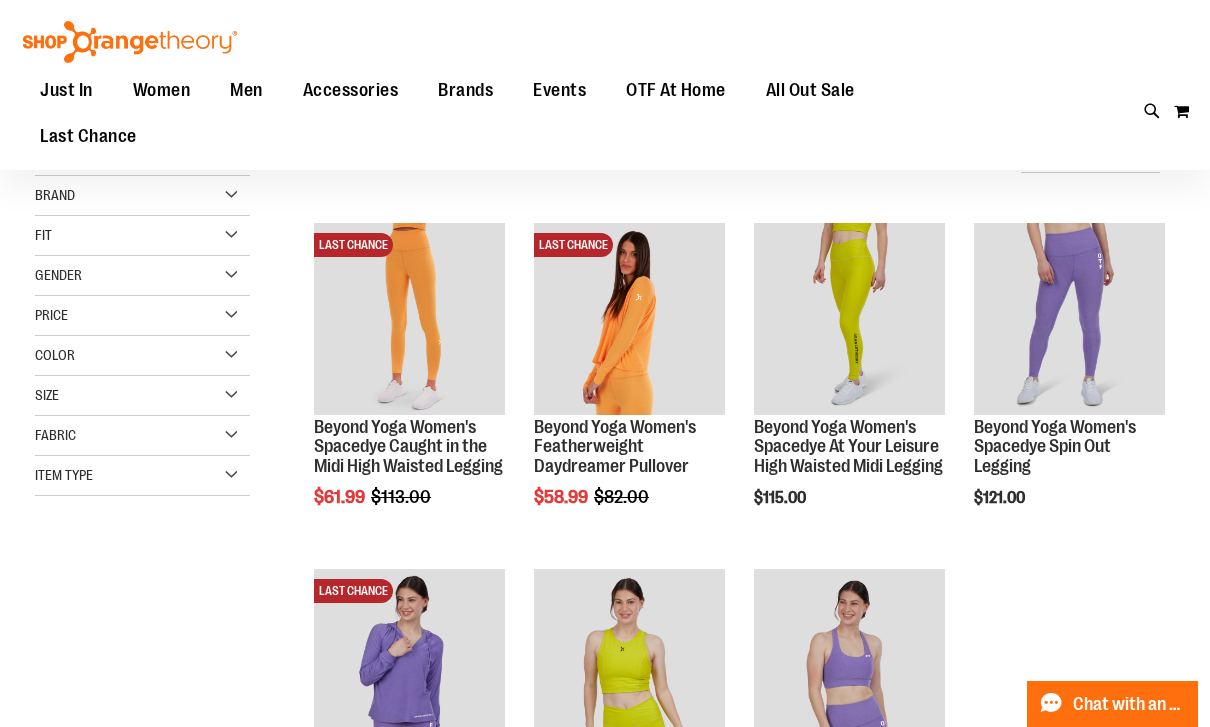 scroll, scrollTop: 0, scrollLeft: 0, axis: both 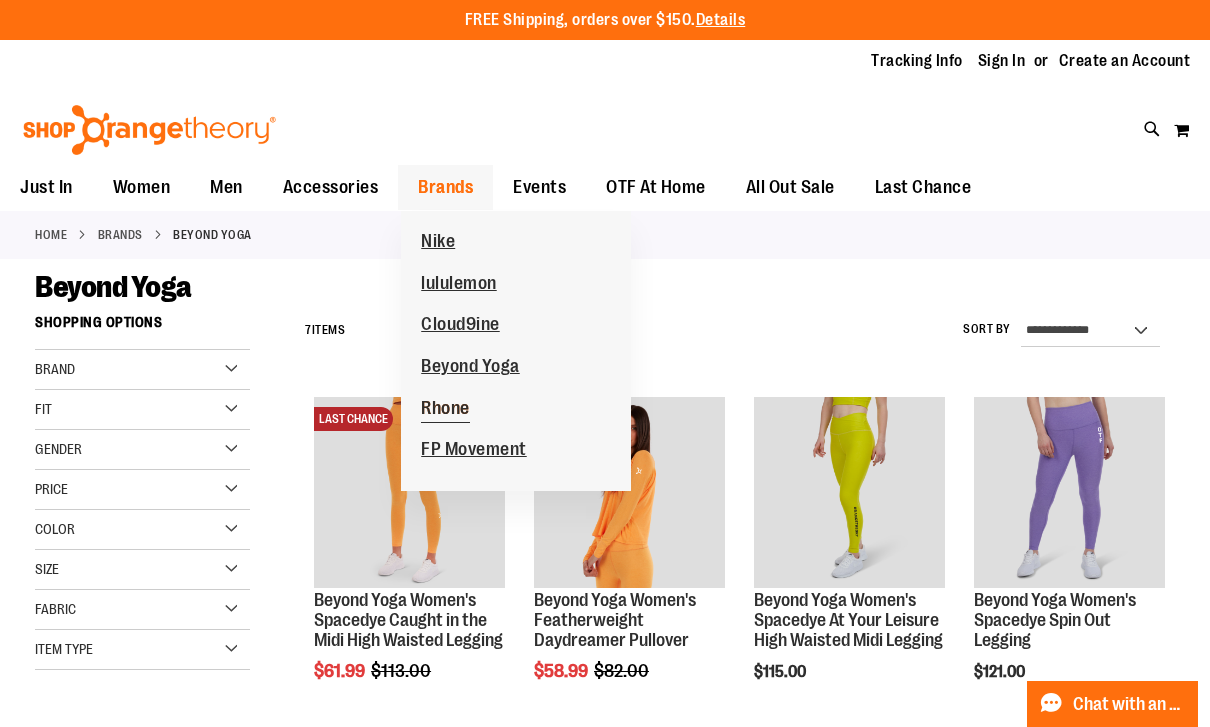 click on "Rhone" at bounding box center (445, 409) 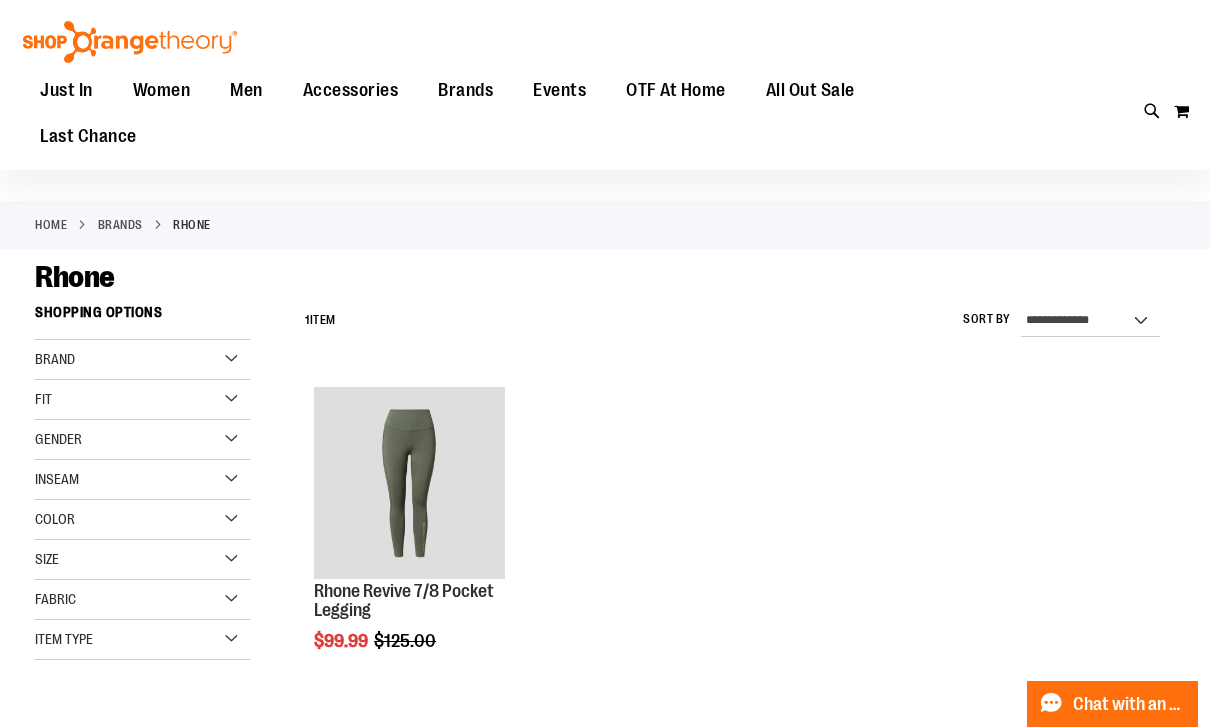 scroll, scrollTop: 7, scrollLeft: 0, axis: vertical 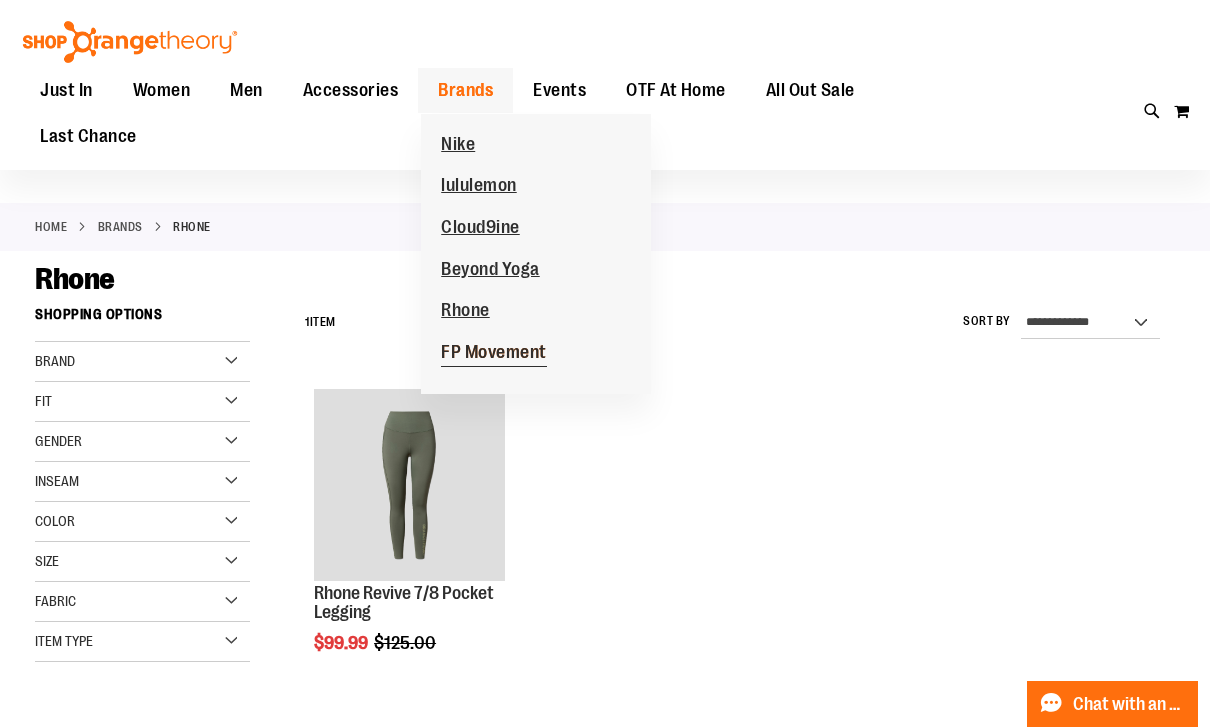 click on "FP Movement" at bounding box center (494, 354) 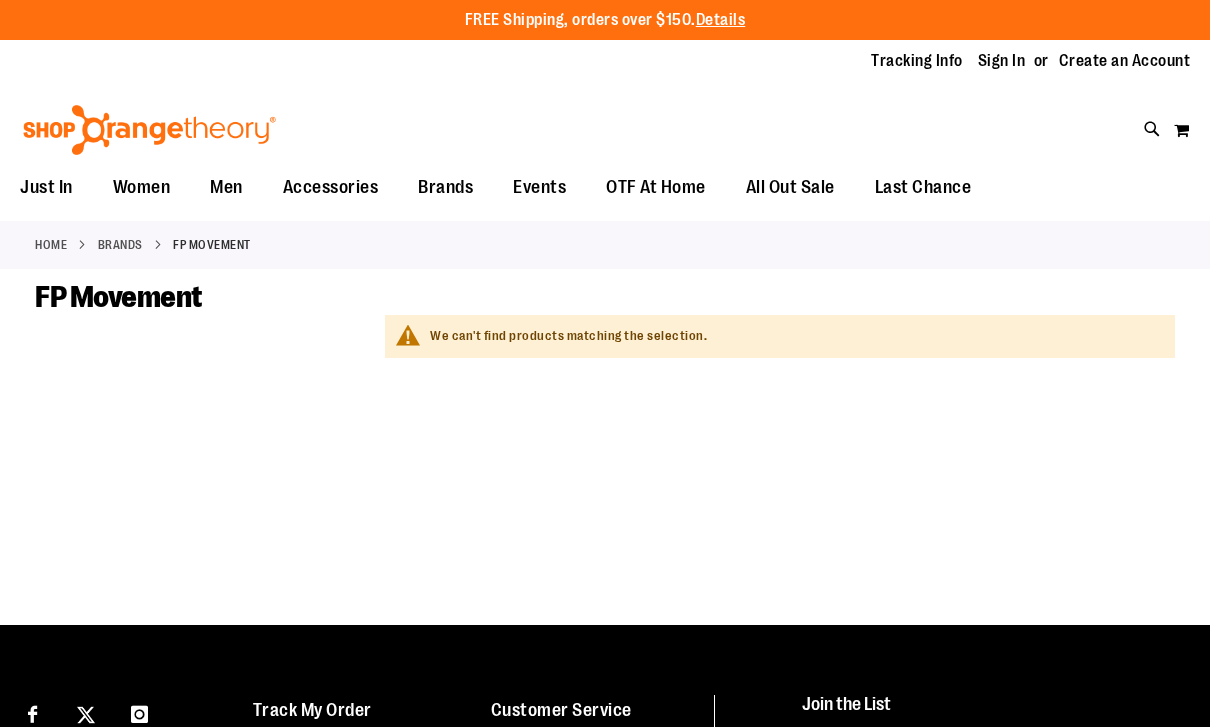 scroll, scrollTop: 0, scrollLeft: 0, axis: both 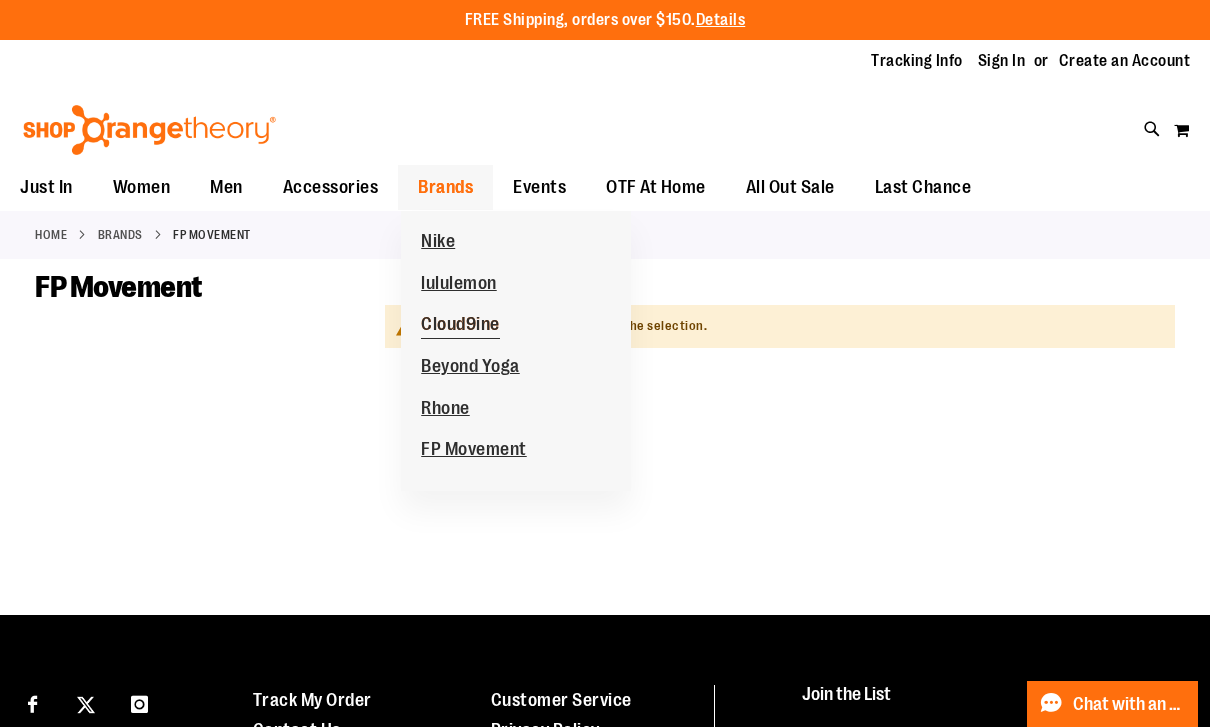 click on "Cloud9ine" at bounding box center (460, 326) 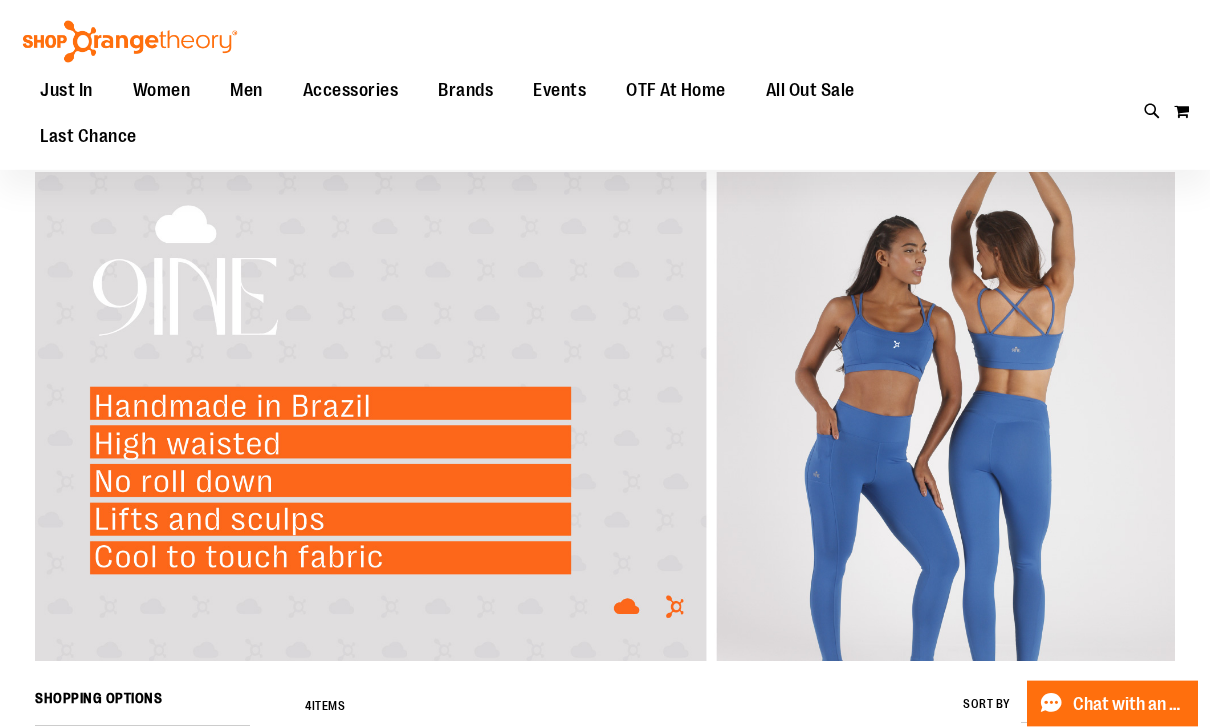 scroll, scrollTop: 0, scrollLeft: 0, axis: both 